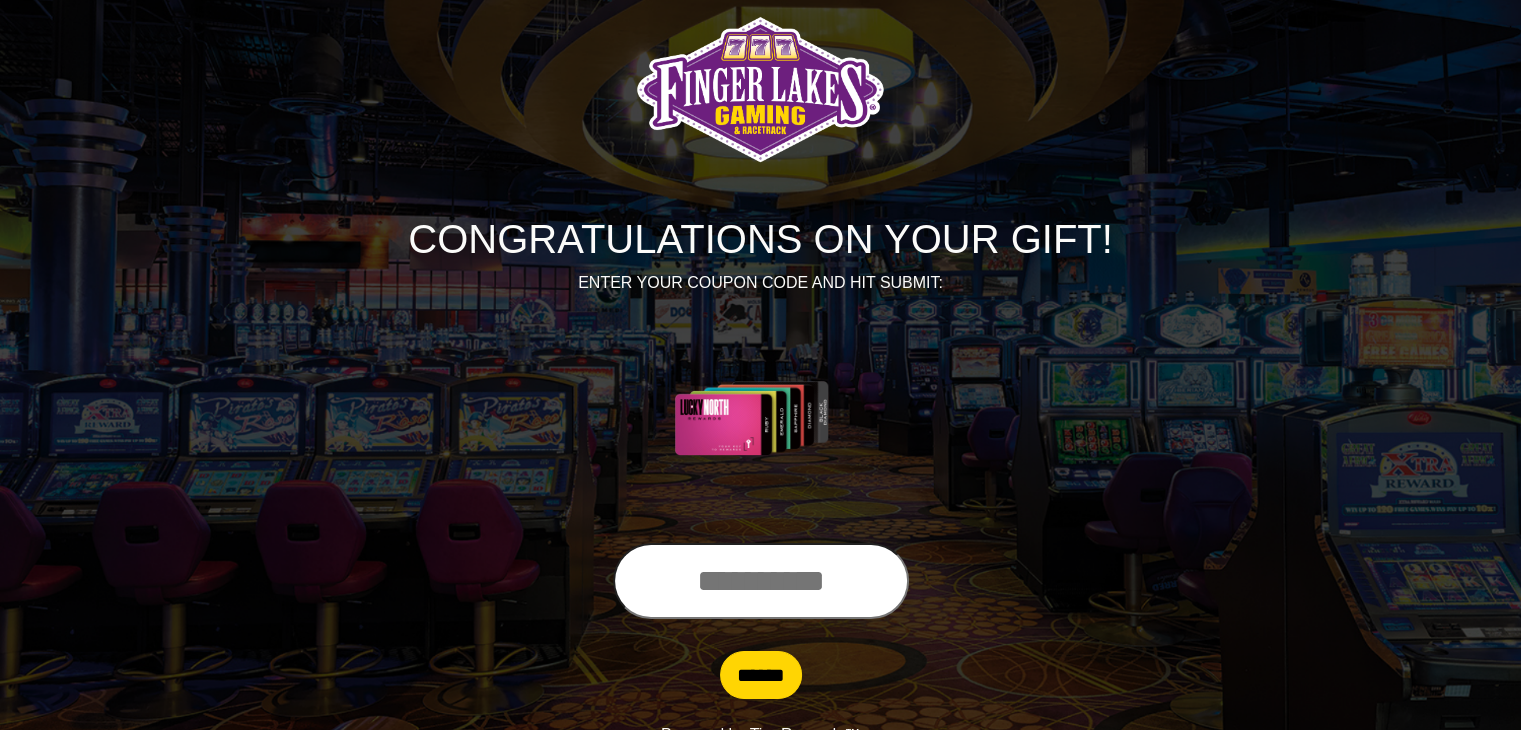 scroll, scrollTop: 51, scrollLeft: 0, axis: vertical 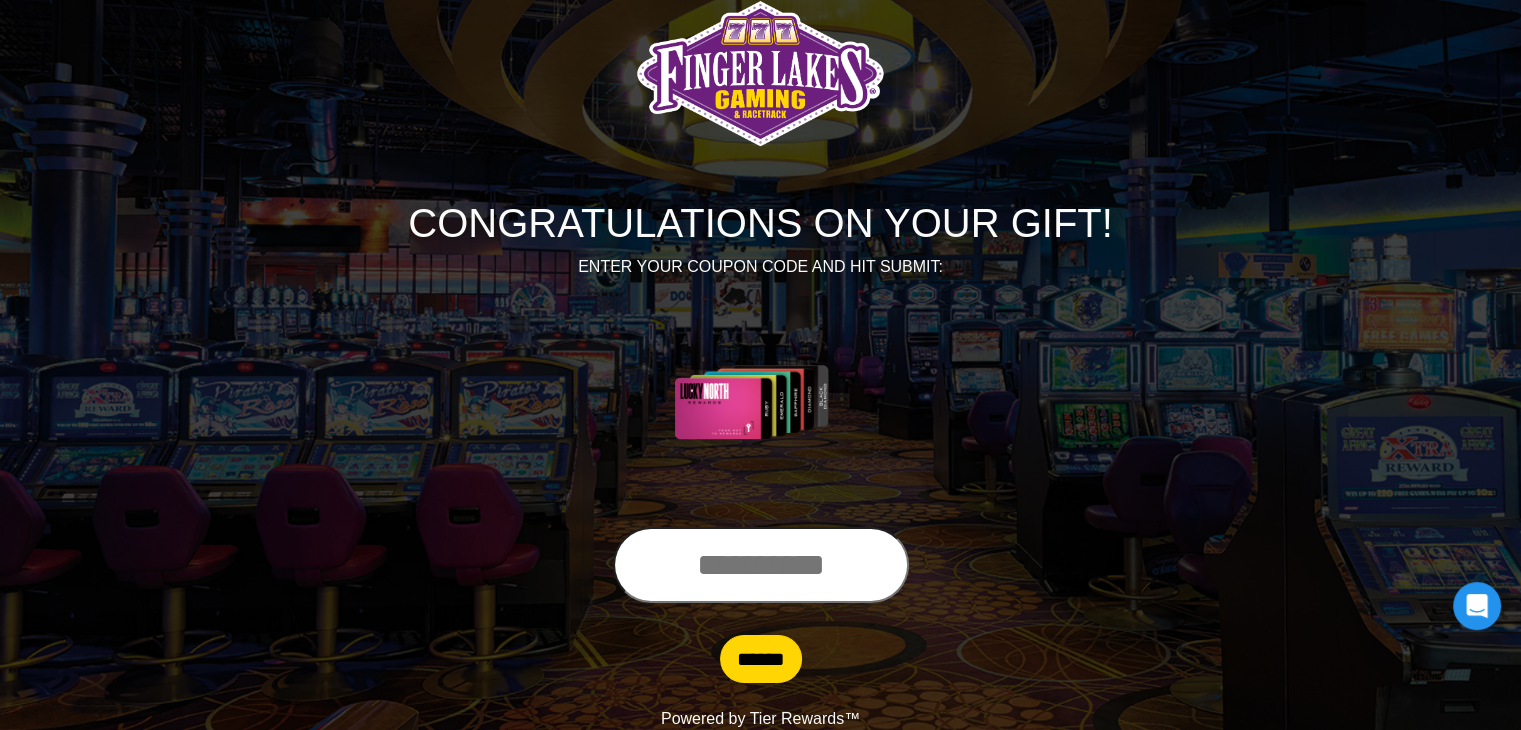 click at bounding box center (761, 565) 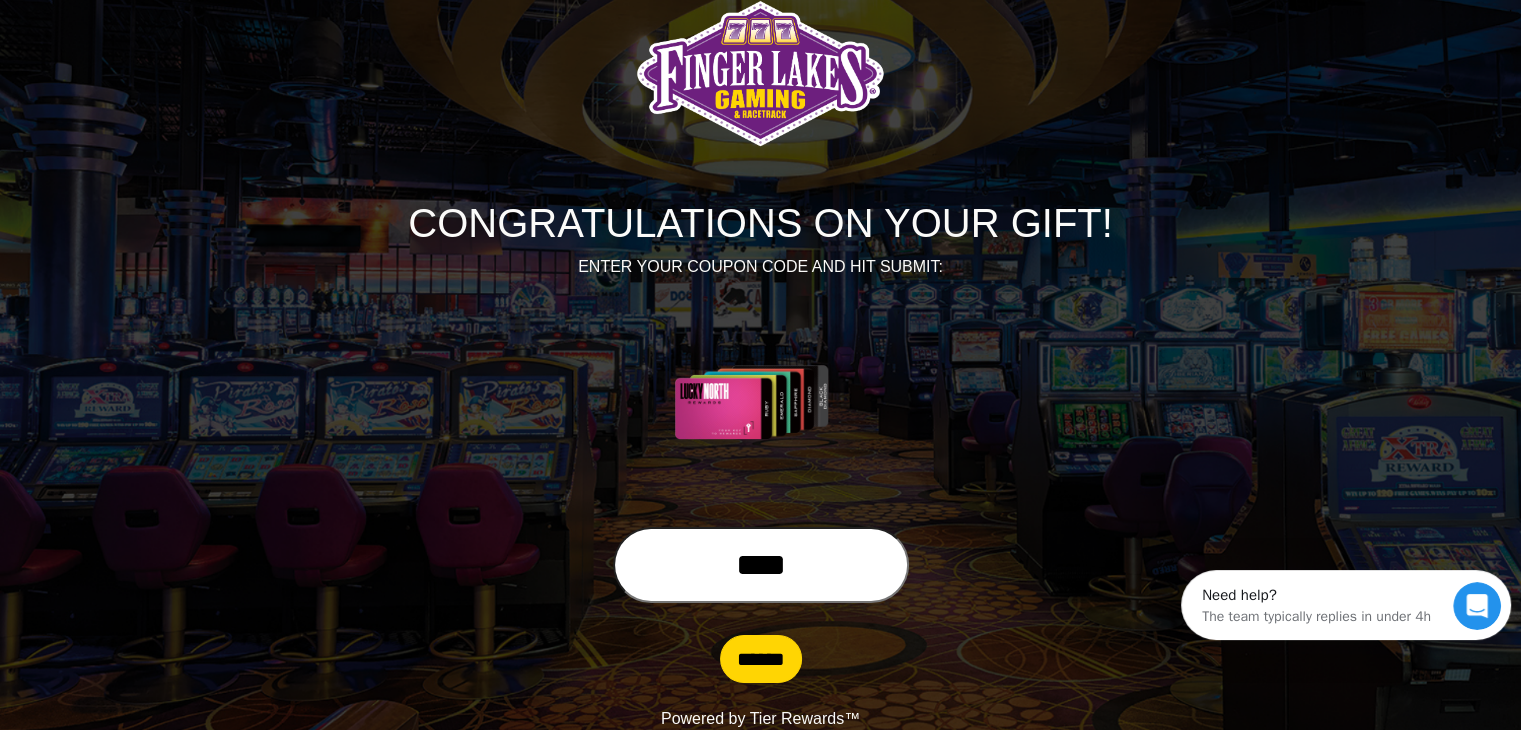 scroll, scrollTop: 0, scrollLeft: 0, axis: both 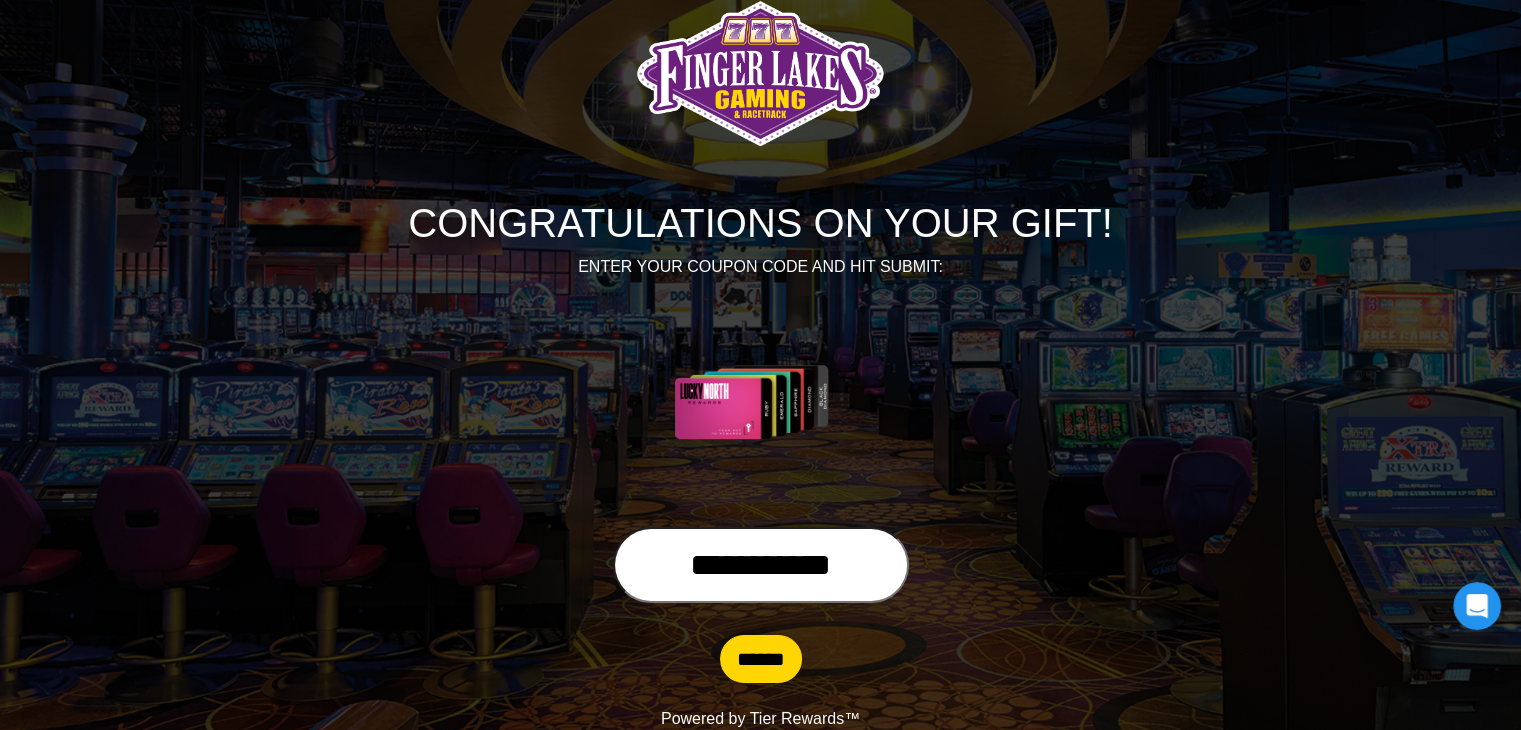 type on "**********" 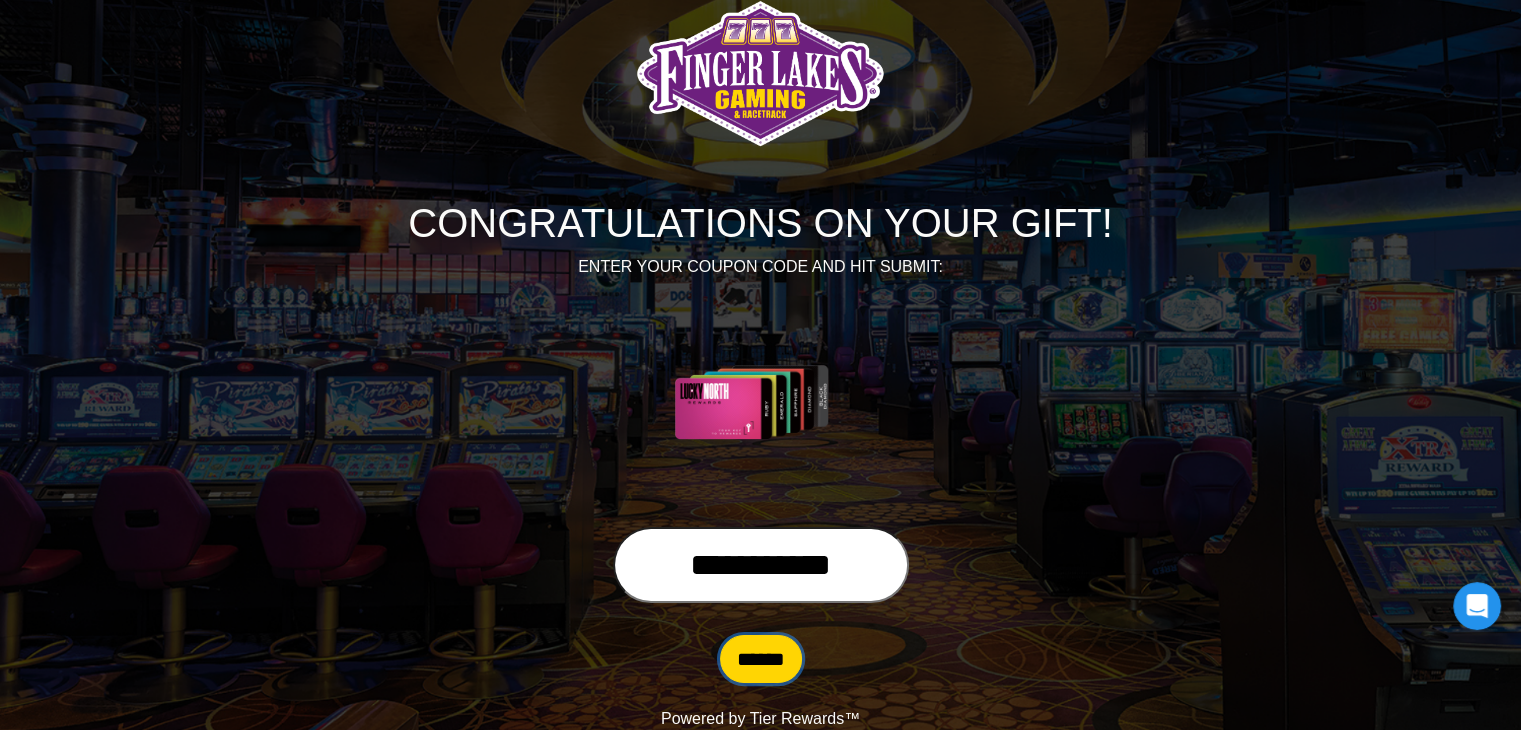 click on "******" at bounding box center [761, 659] 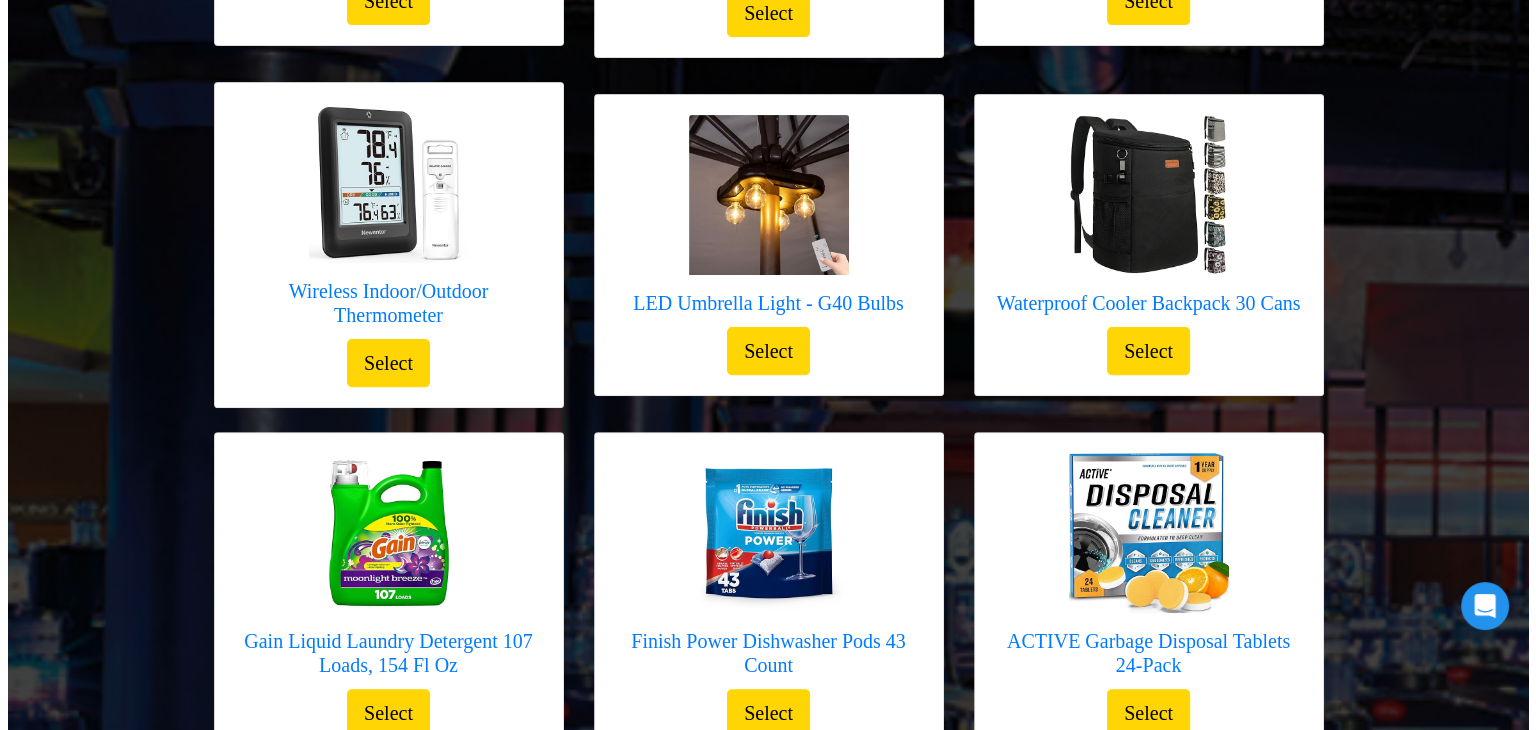 scroll, scrollTop: 571, scrollLeft: 0, axis: vertical 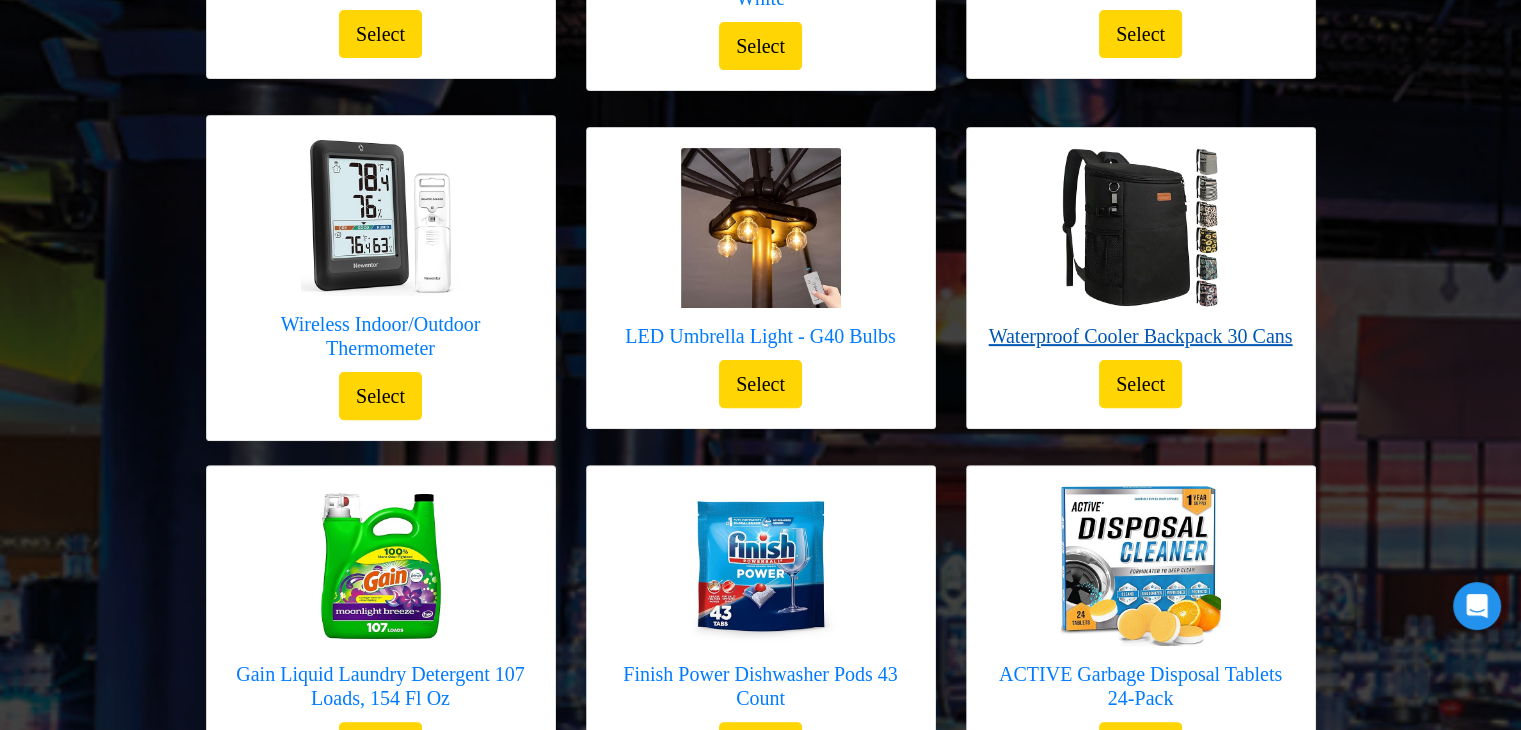 click on "Waterproof Cooler Backpack 30 Cans" at bounding box center (1141, 336) 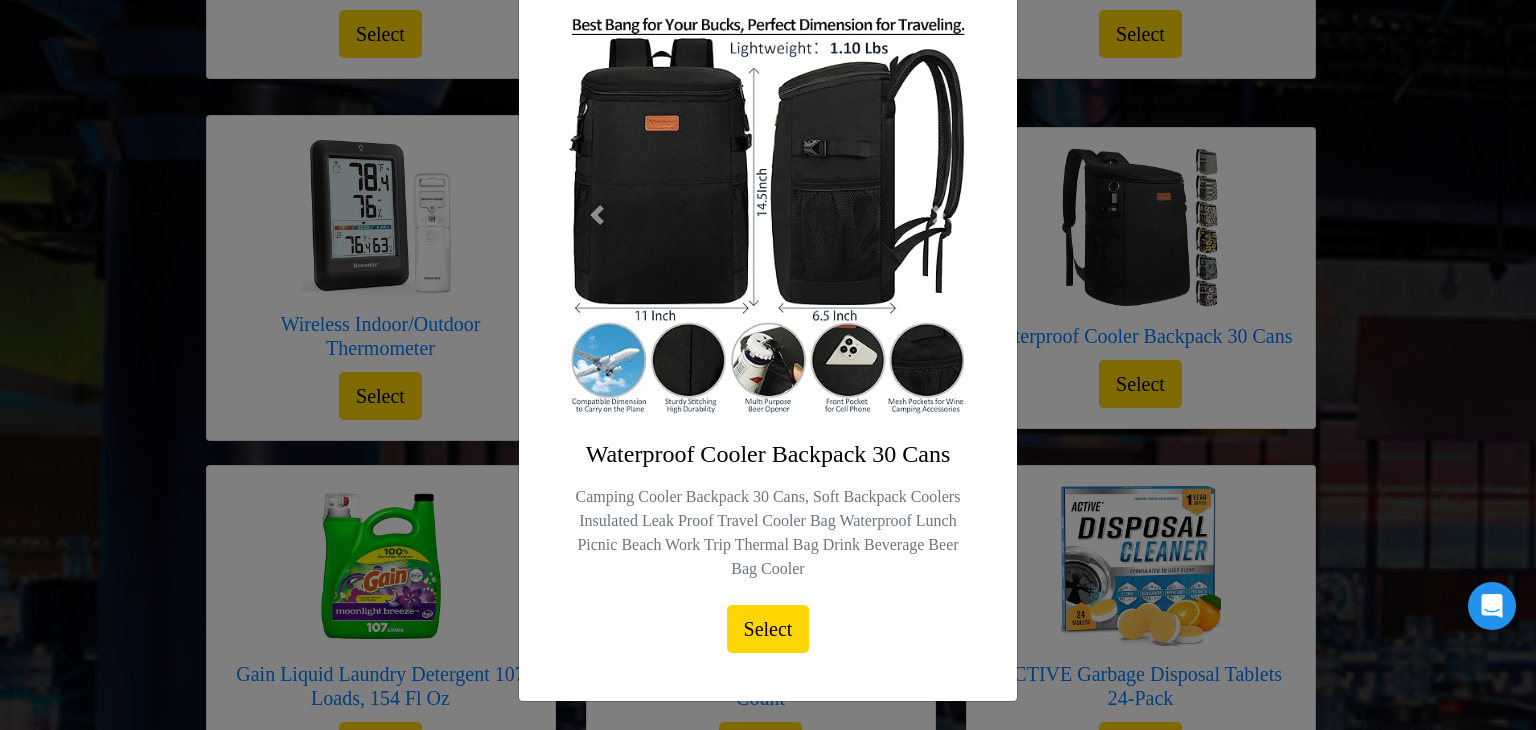 scroll, scrollTop: 160, scrollLeft: 0, axis: vertical 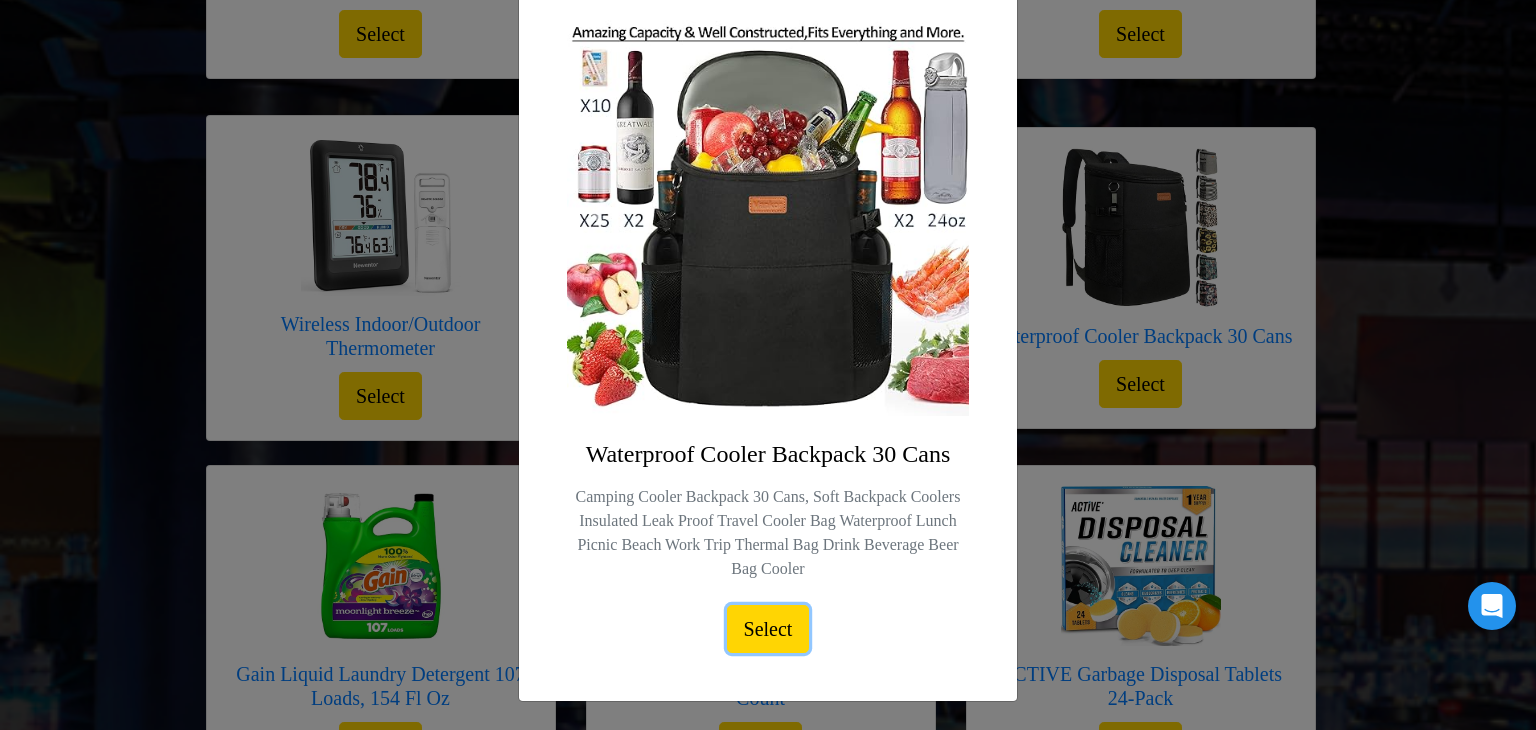 click on "Select" at bounding box center (768, 629) 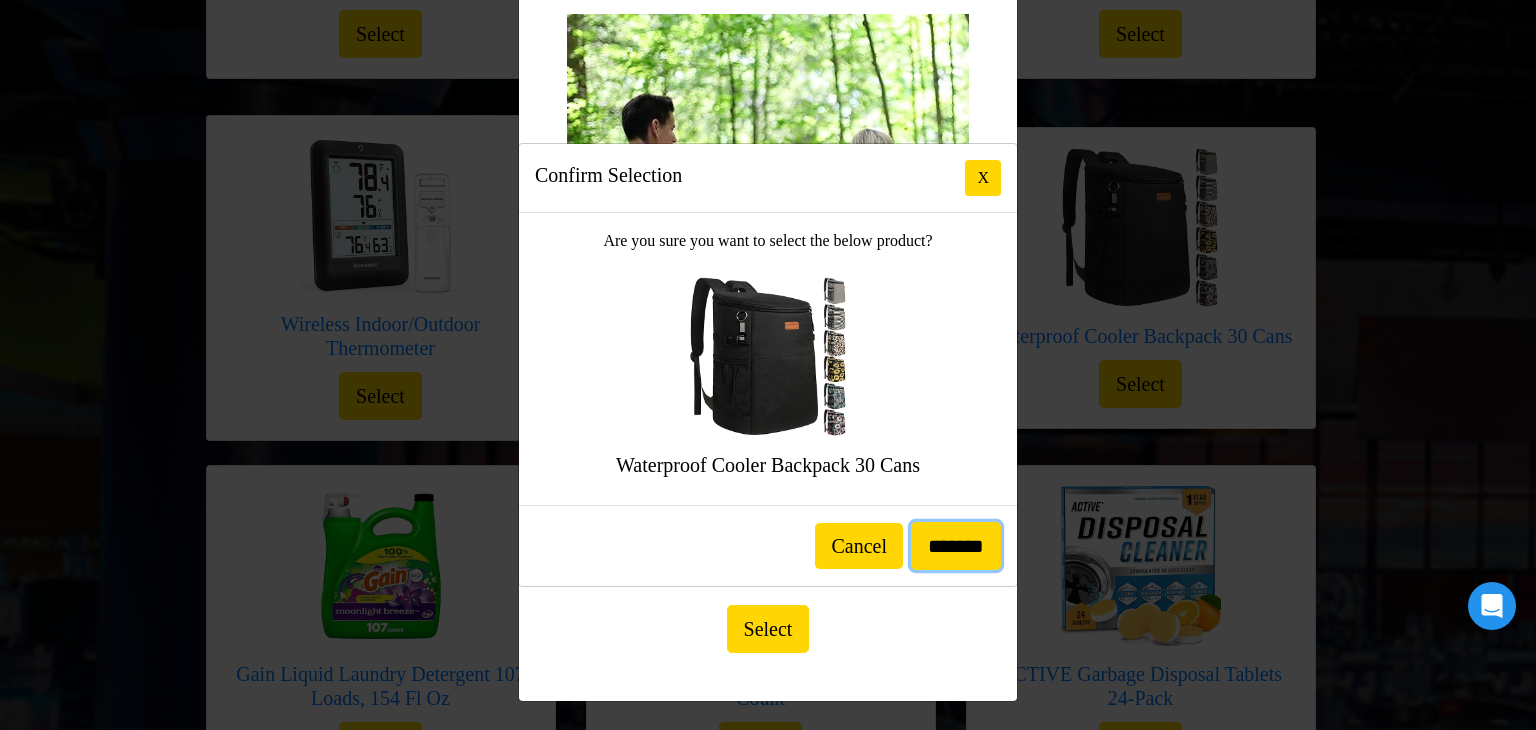 click on "*******" at bounding box center [956, 546] 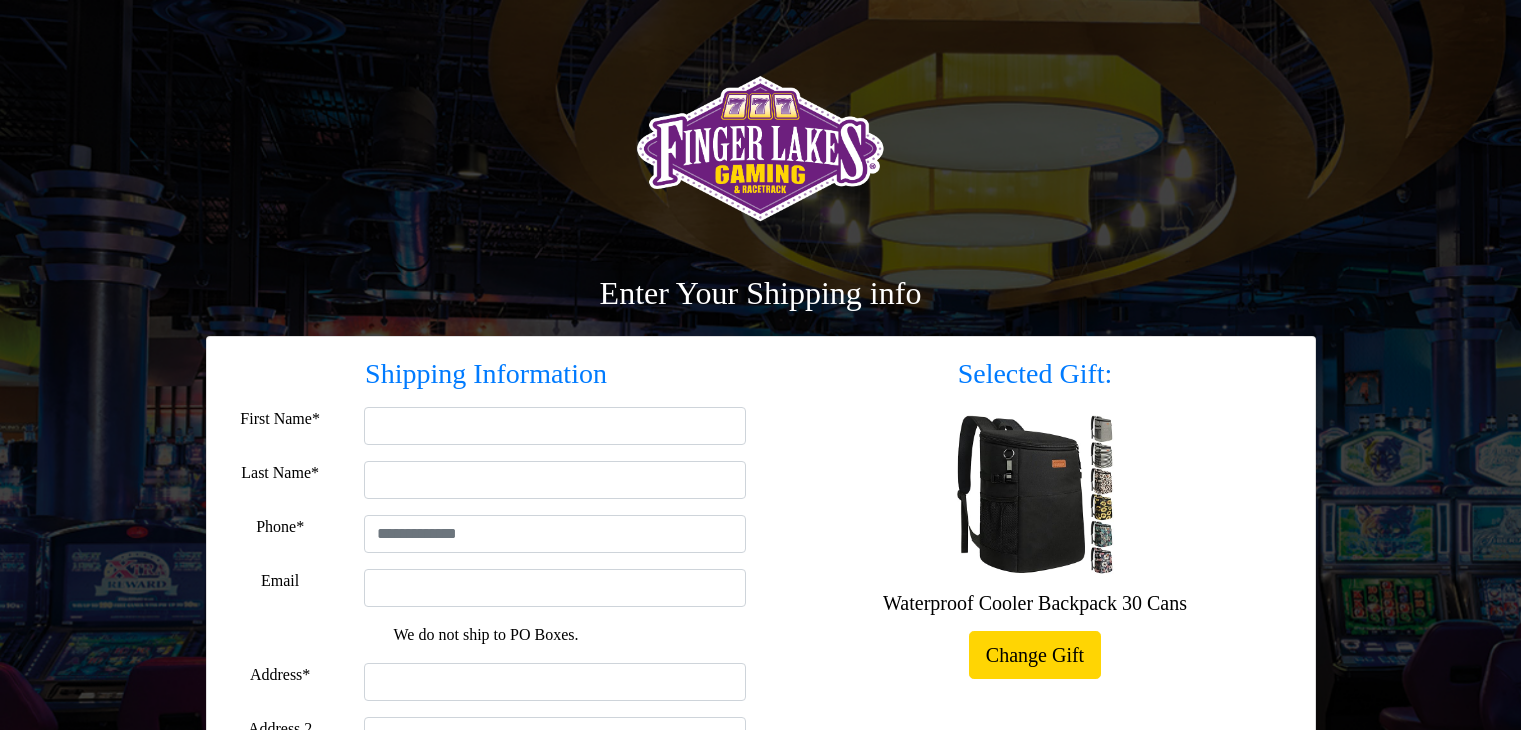 scroll, scrollTop: 0, scrollLeft: 0, axis: both 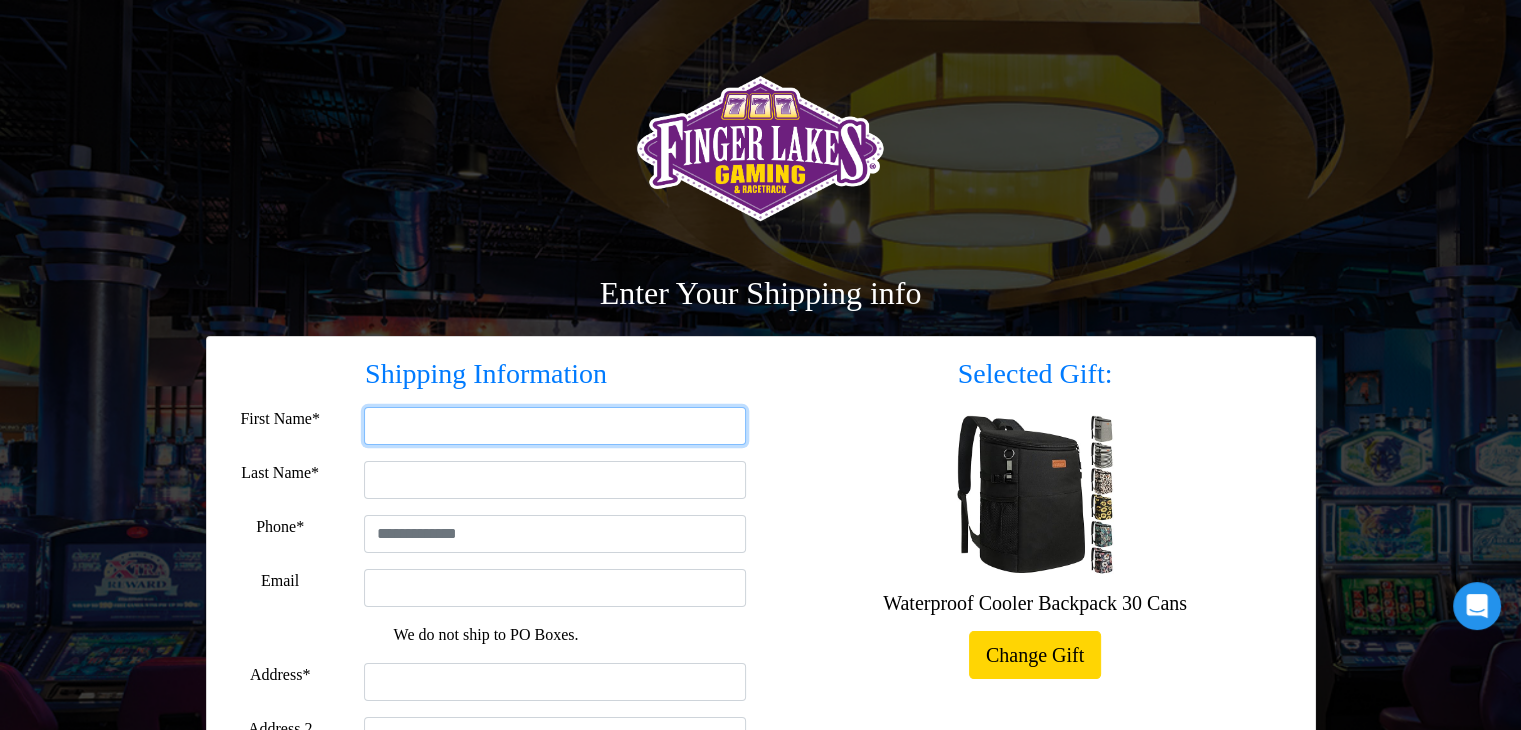 click on "First Name*" at bounding box center (555, 426) 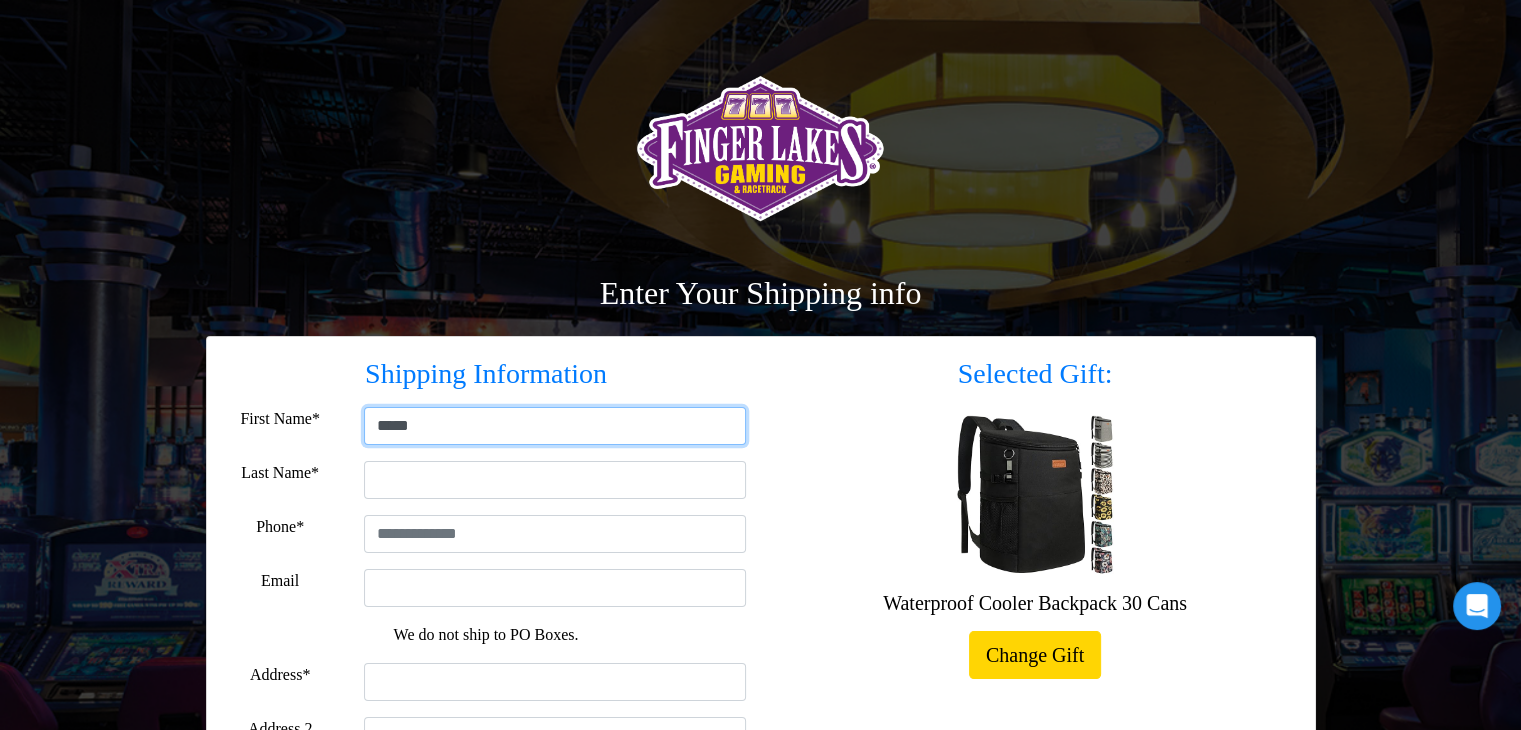 type on "*****" 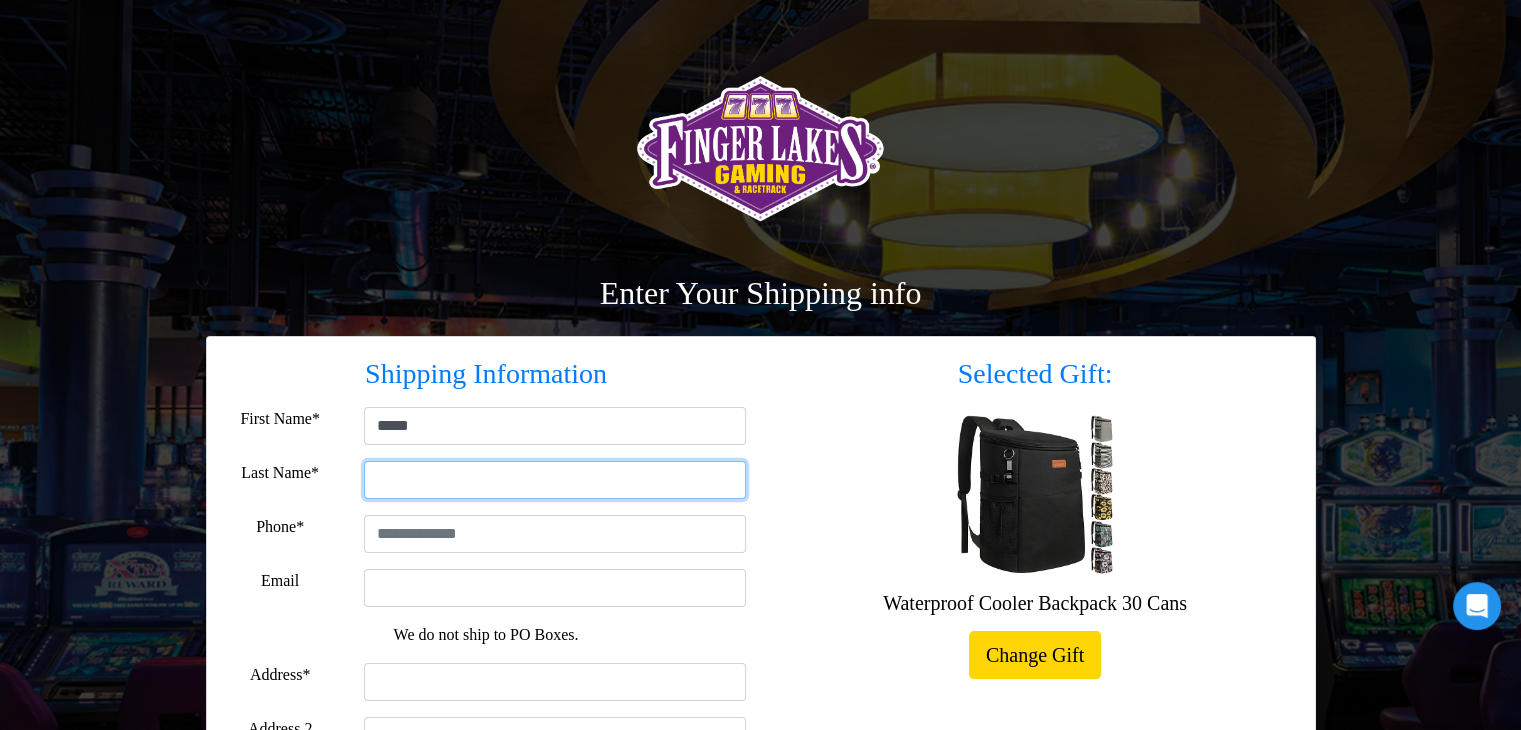 click on "Last Name*" at bounding box center (555, 480) 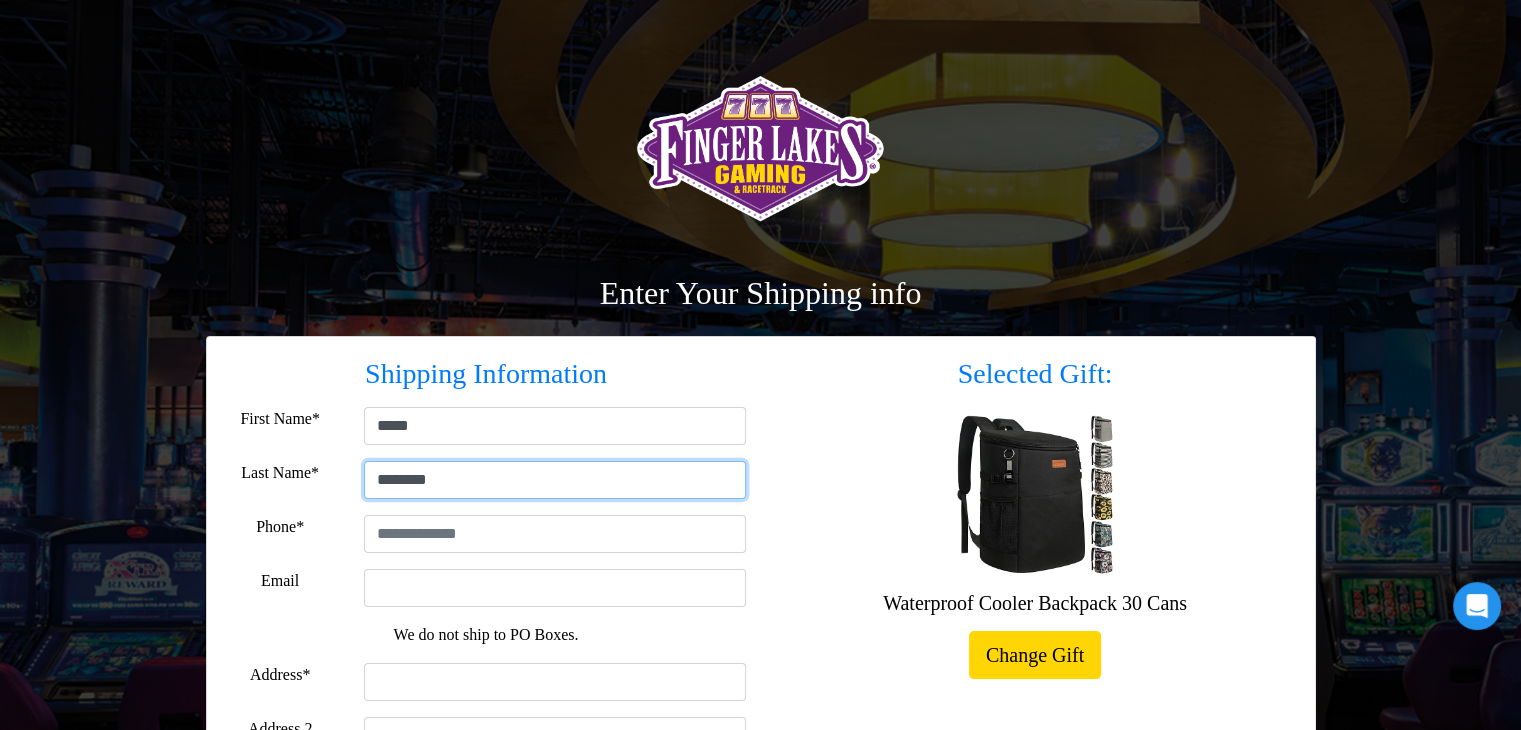 type on "********" 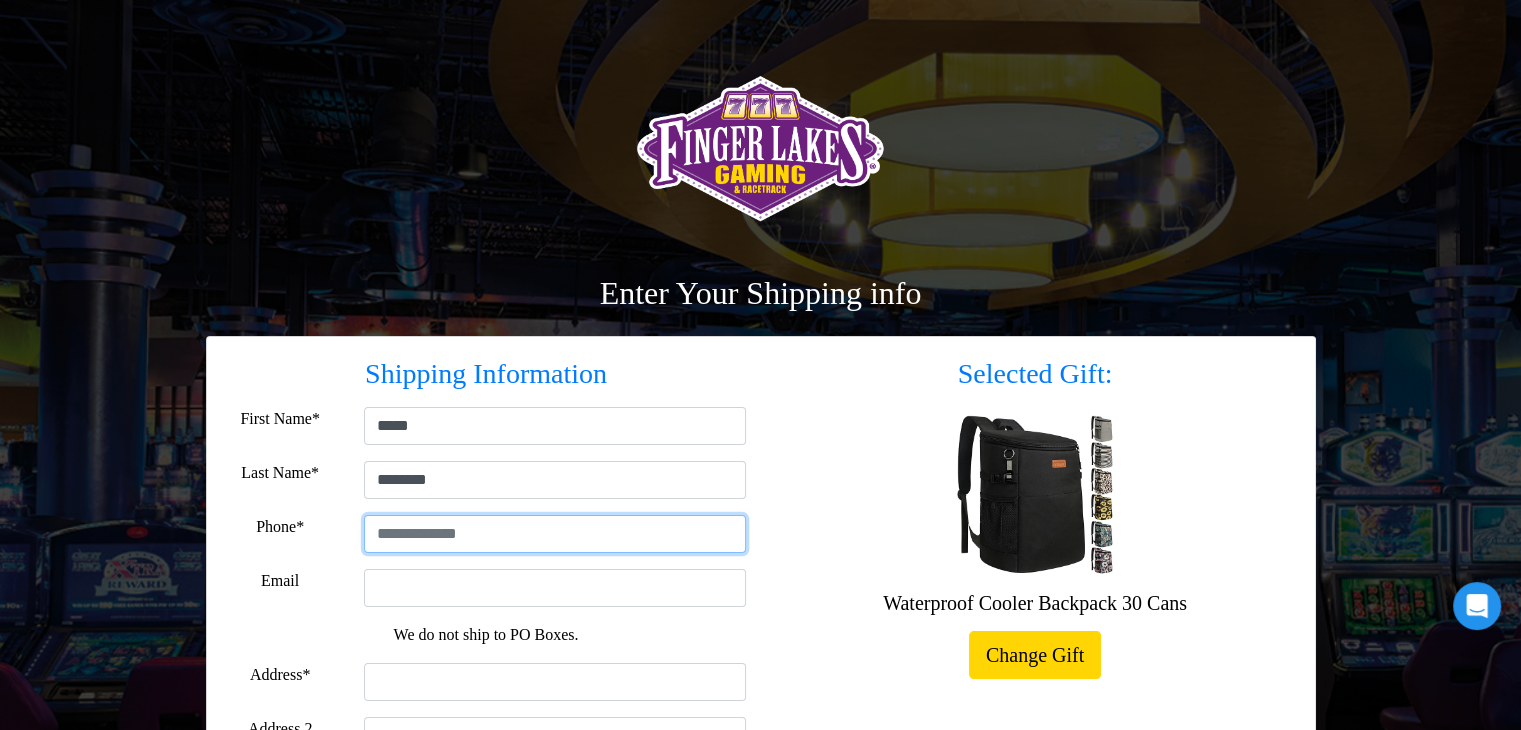 click at bounding box center [555, 534] 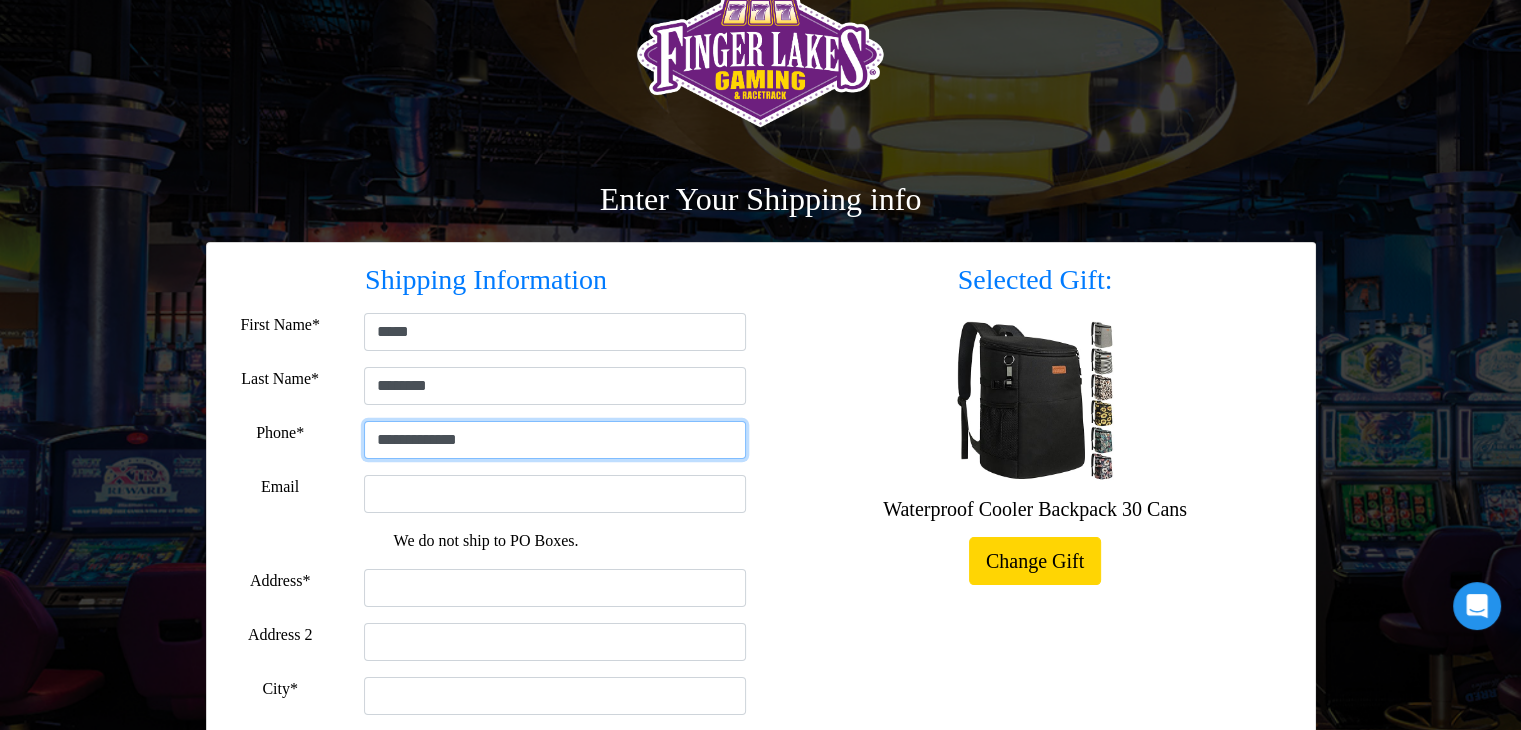 scroll, scrollTop: 200, scrollLeft: 0, axis: vertical 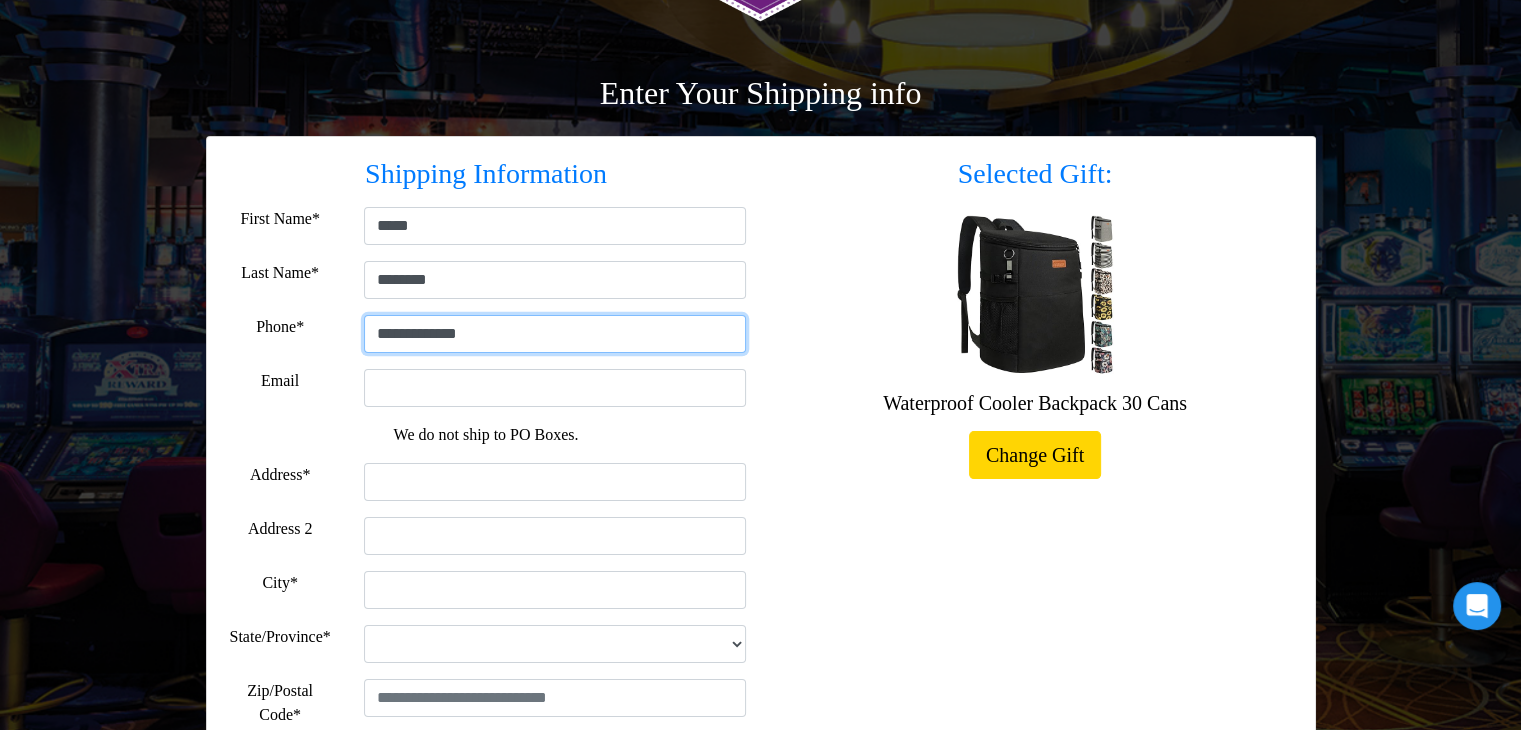 type on "**********" 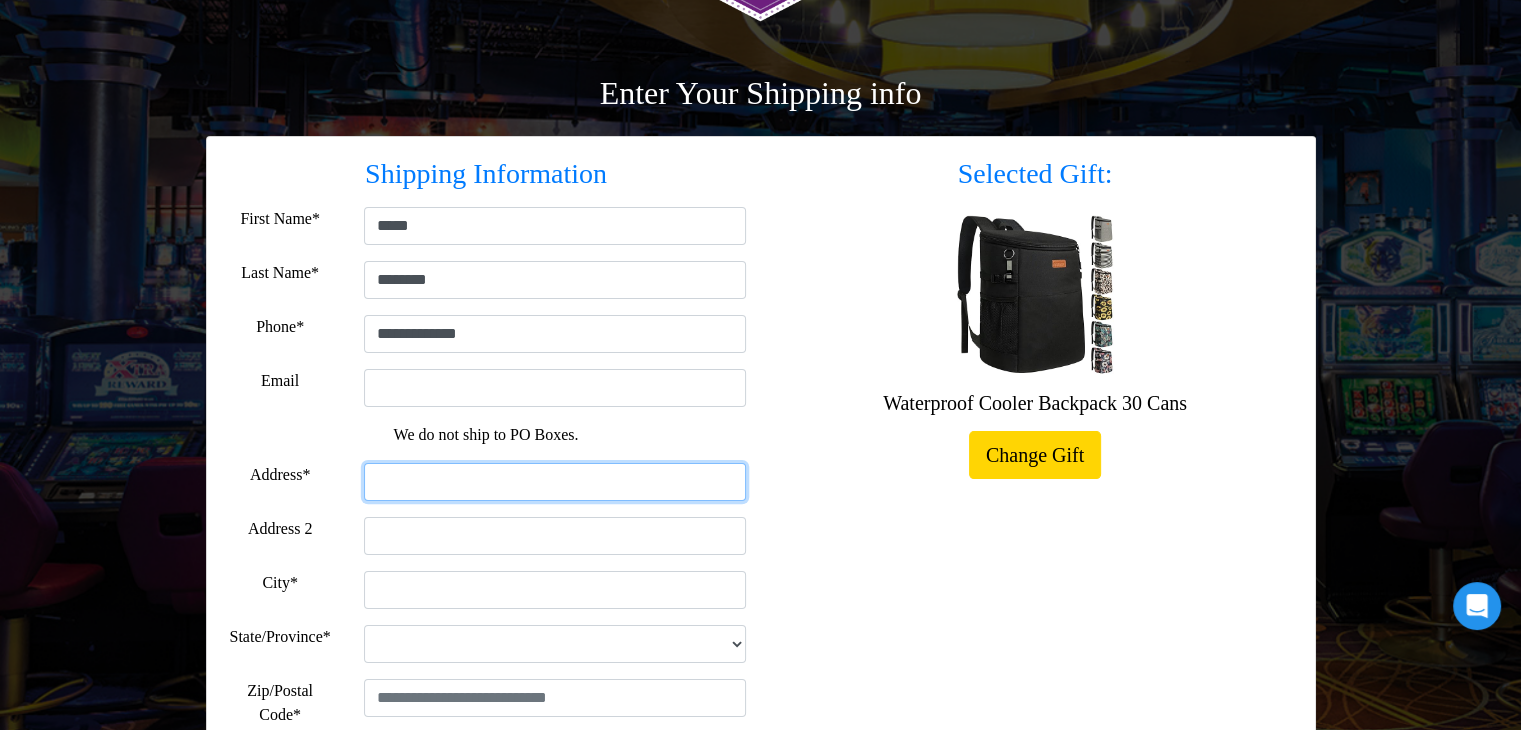click on "Address*" at bounding box center (555, 482) 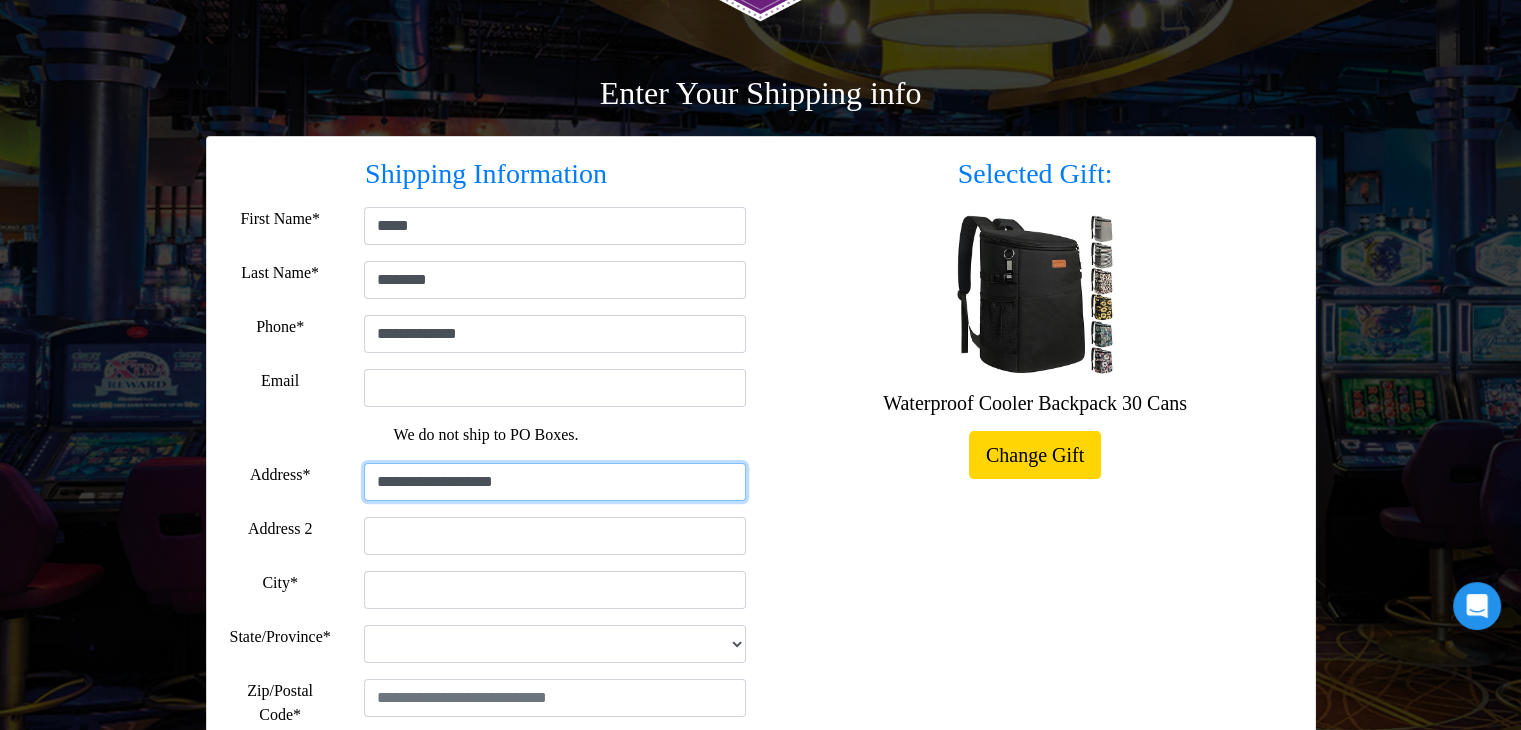 type on "**********" 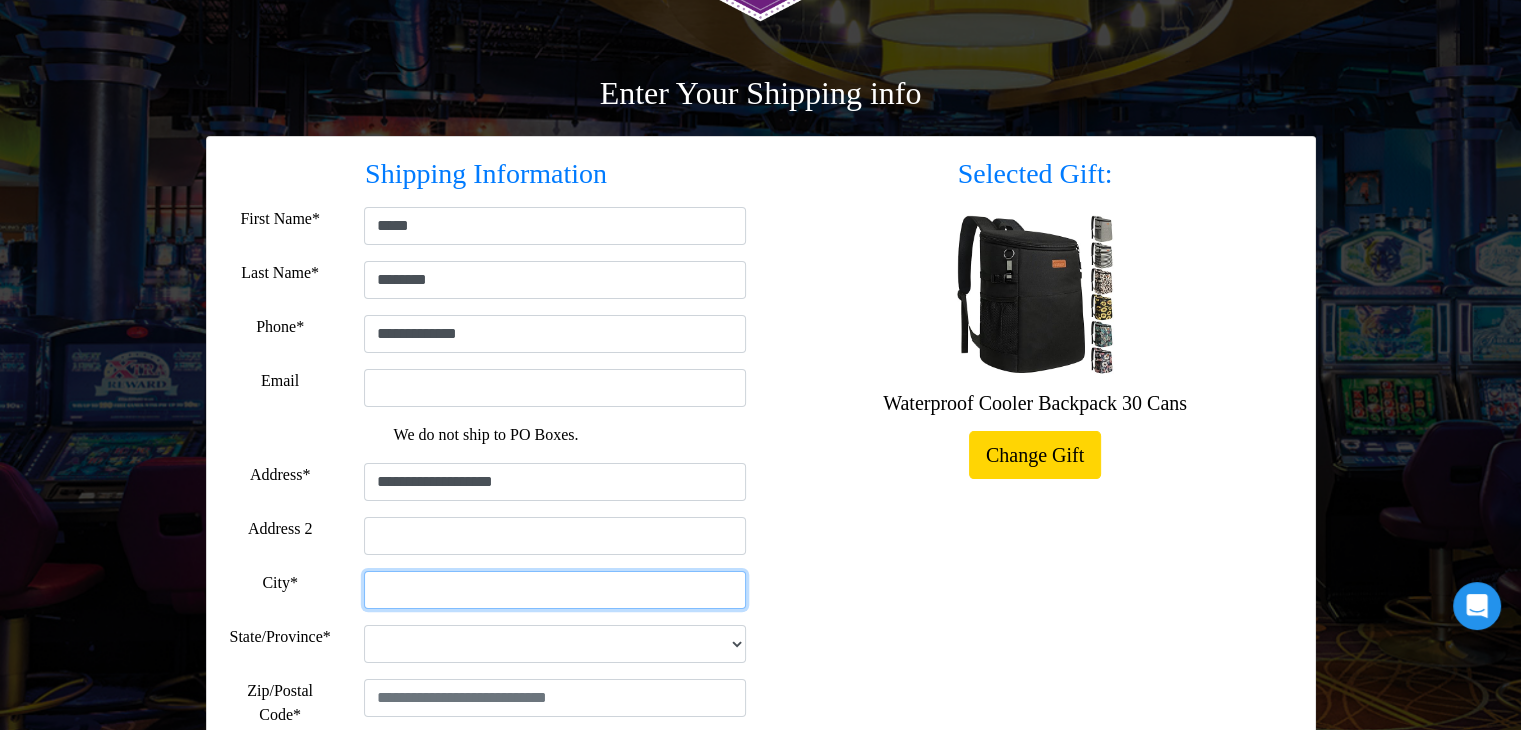 click on "City*" at bounding box center (555, 590) 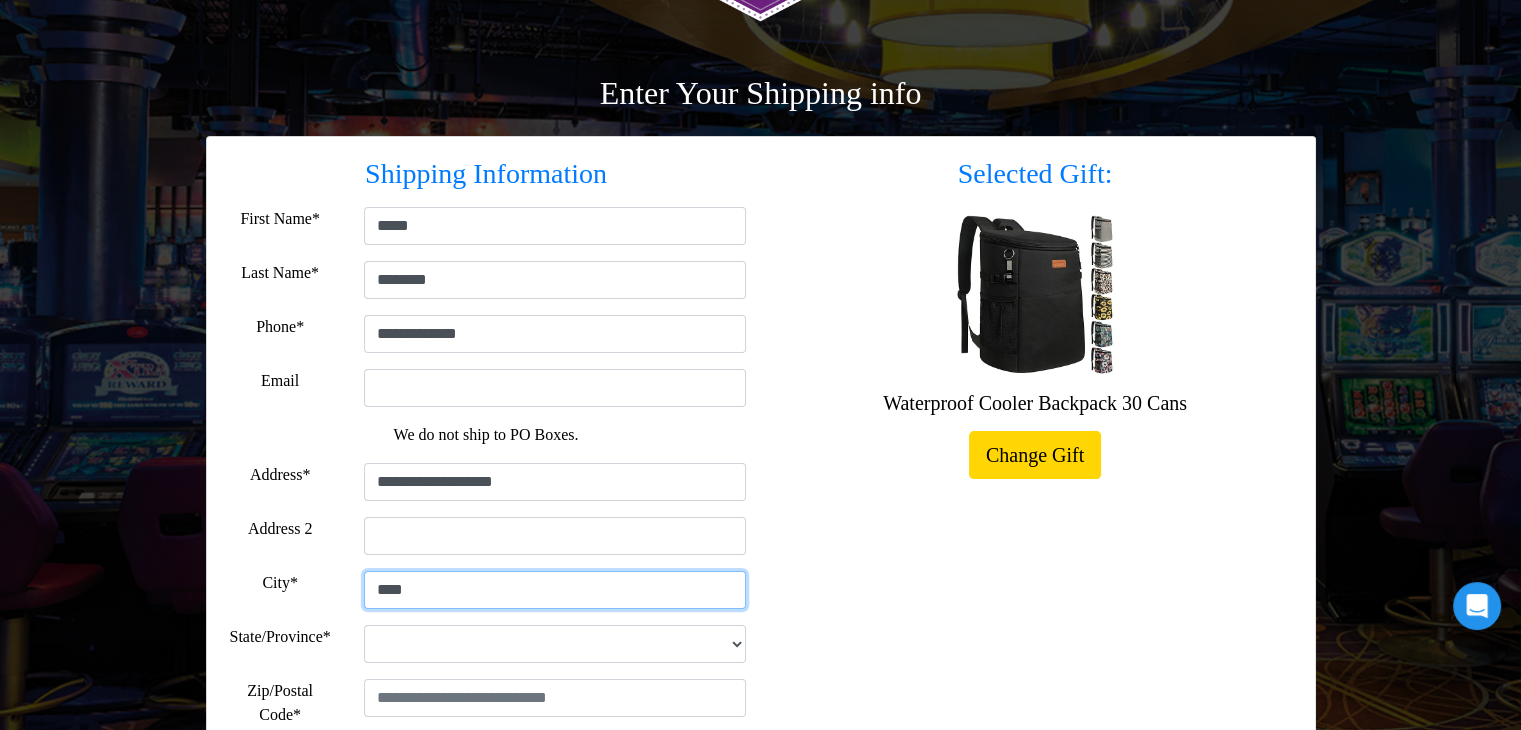 scroll, scrollTop: 300, scrollLeft: 0, axis: vertical 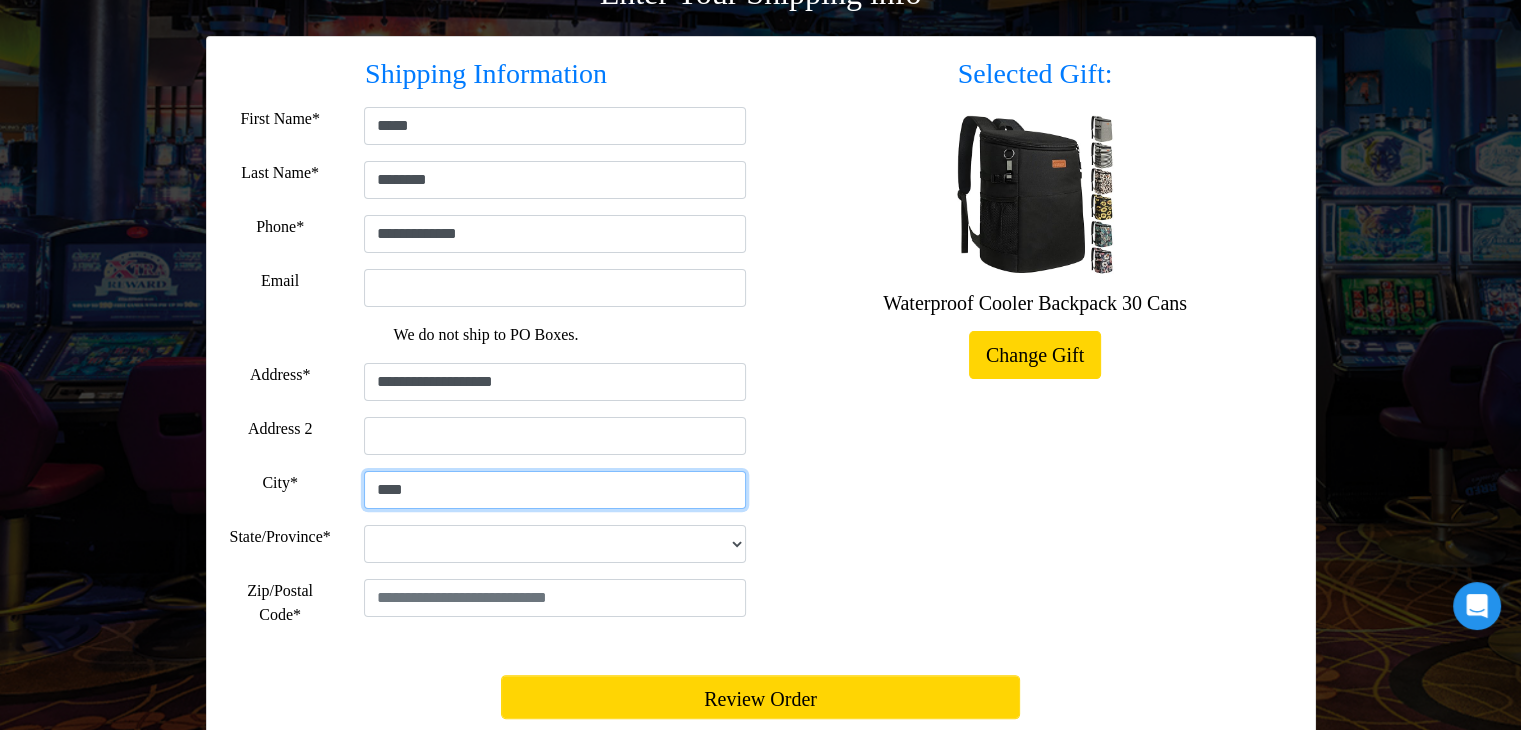 type on "****" 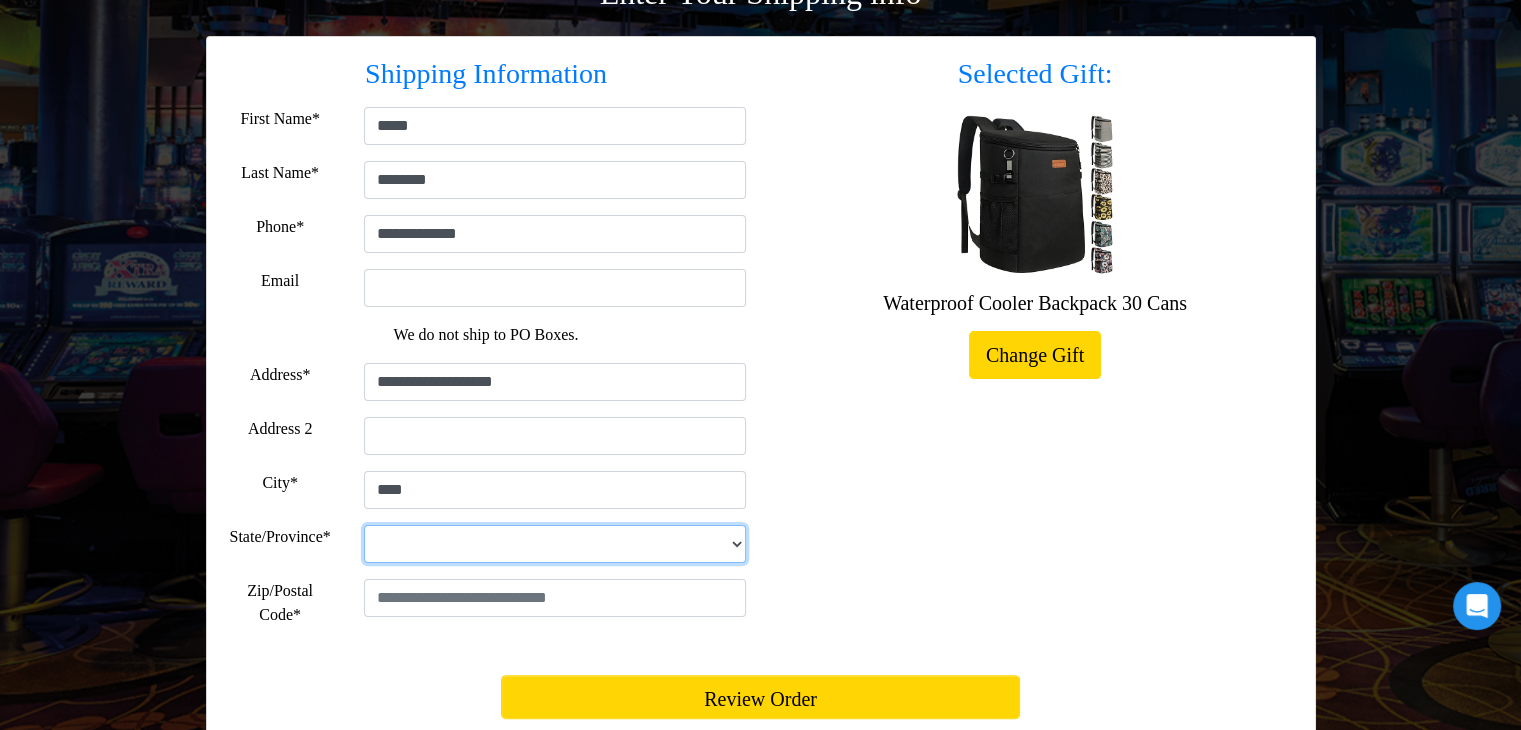 click on "**********" at bounding box center (555, 544) 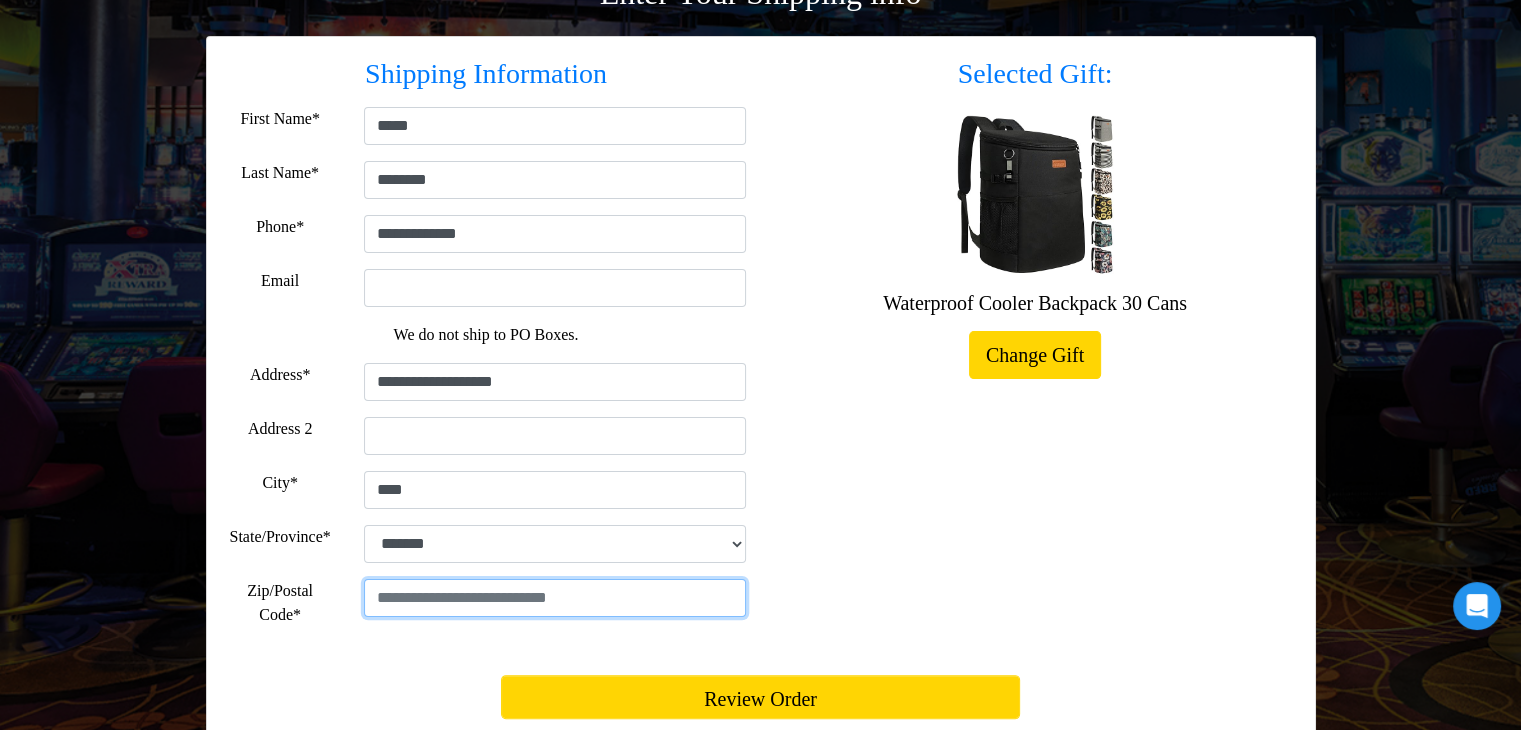 click at bounding box center [555, 598] 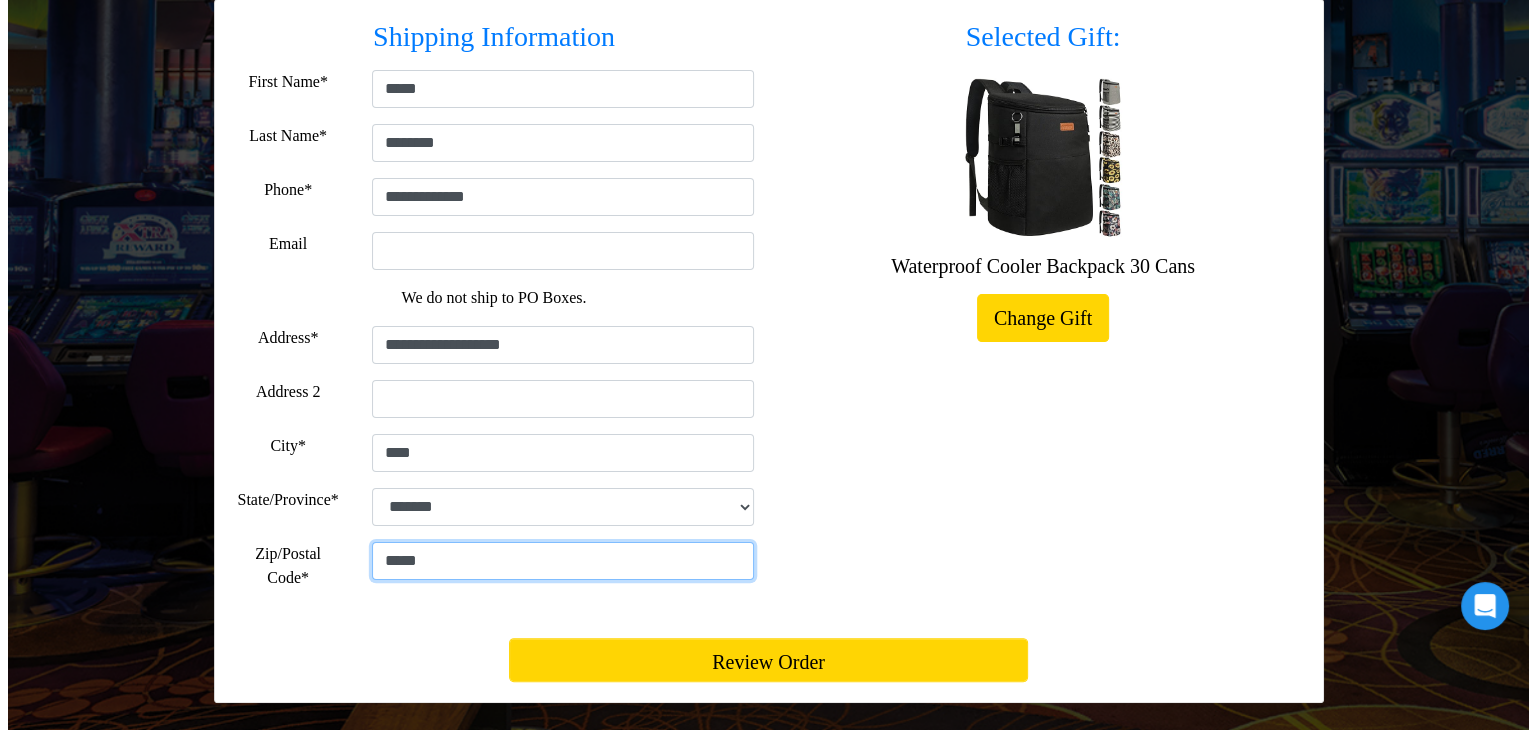 scroll, scrollTop: 358, scrollLeft: 0, axis: vertical 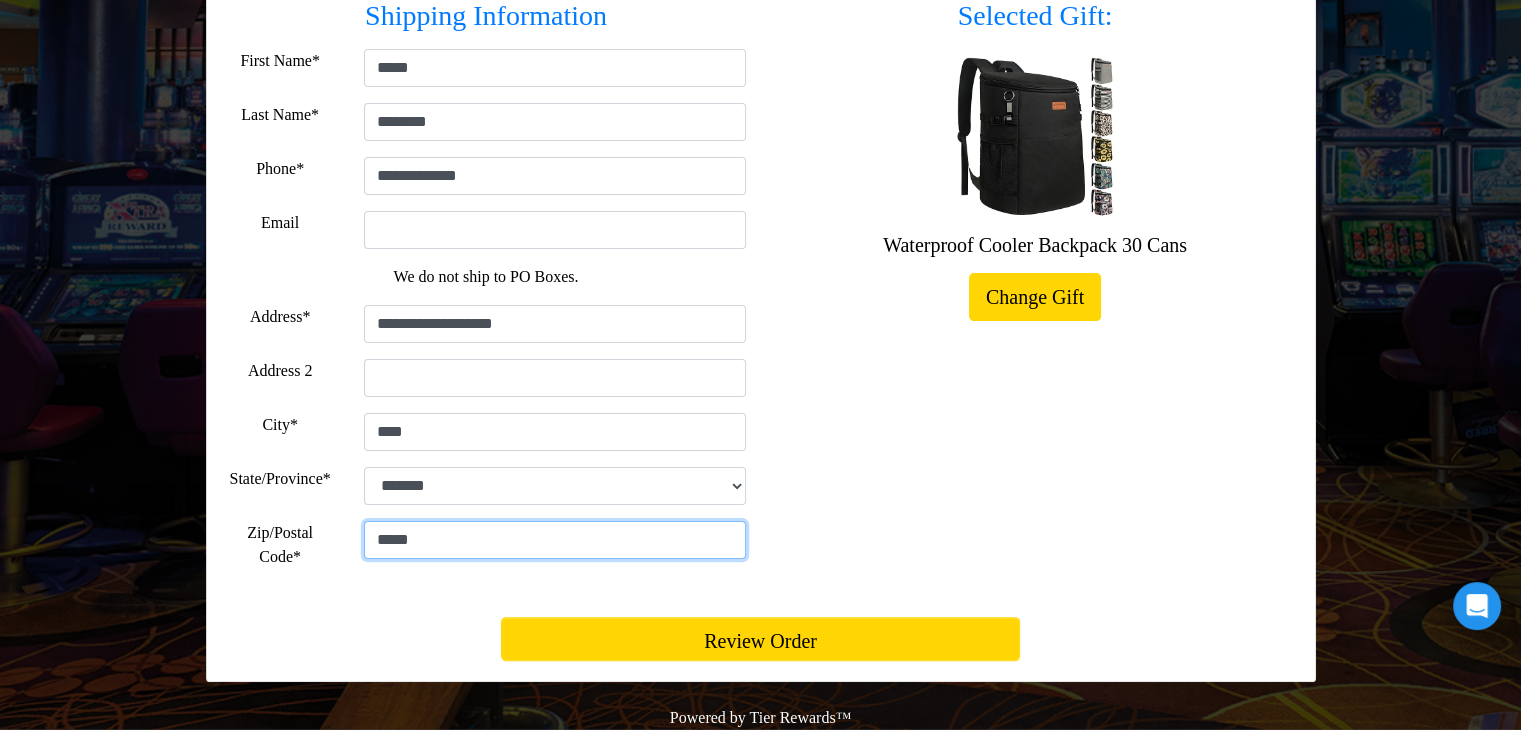 type on "*****" 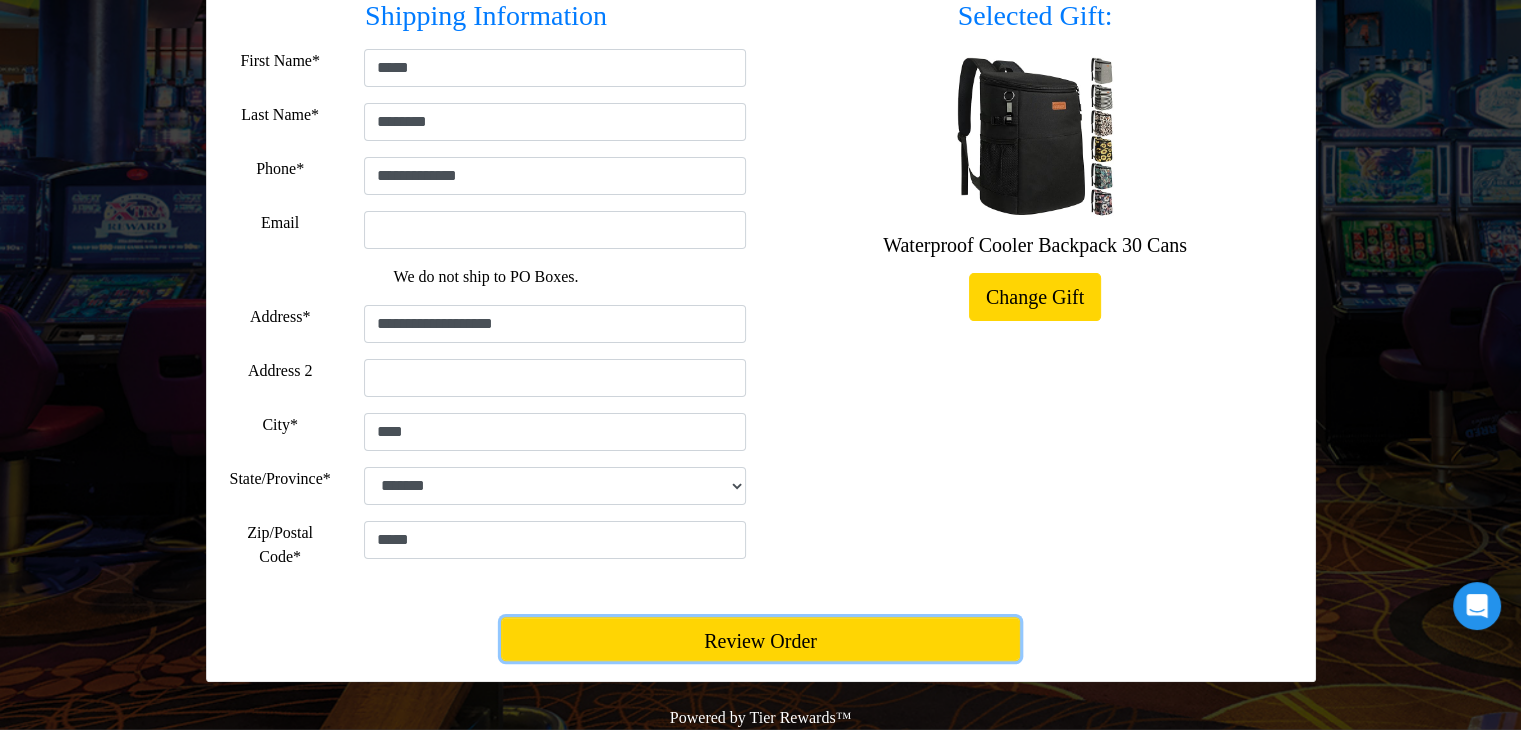 click on "Review Order" at bounding box center (760, 639) 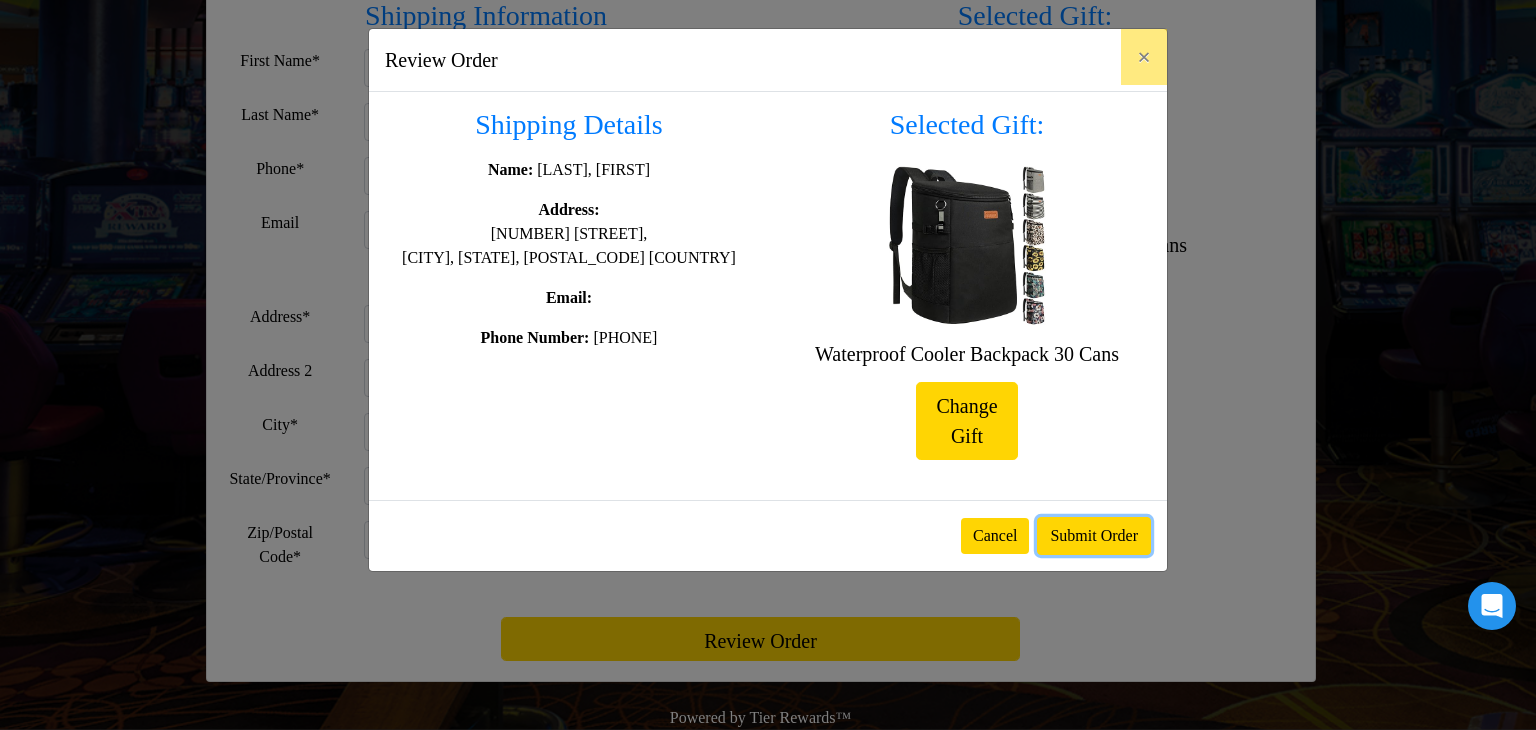 click on "Submit Order" at bounding box center (1094, 536) 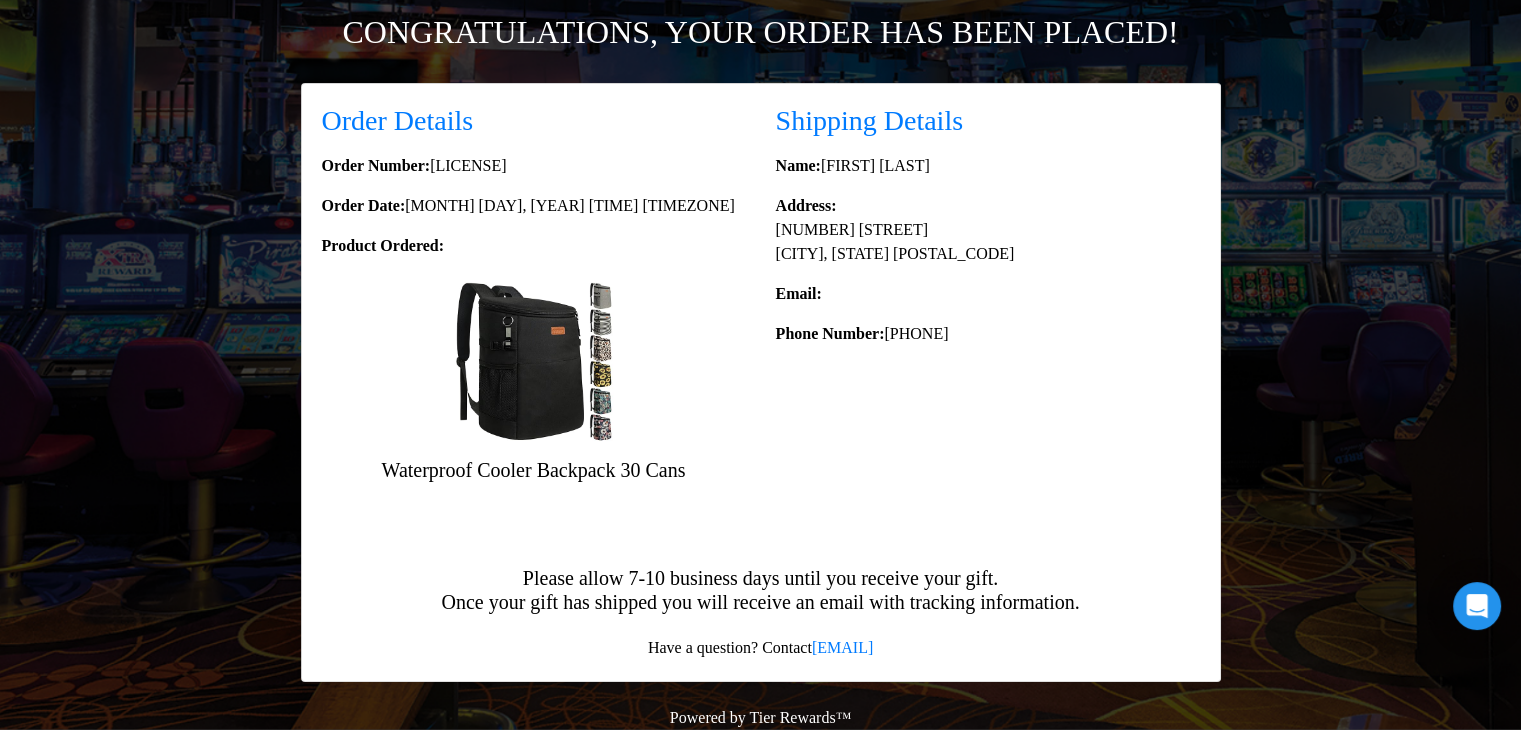 scroll, scrollTop: 61, scrollLeft: 0, axis: vertical 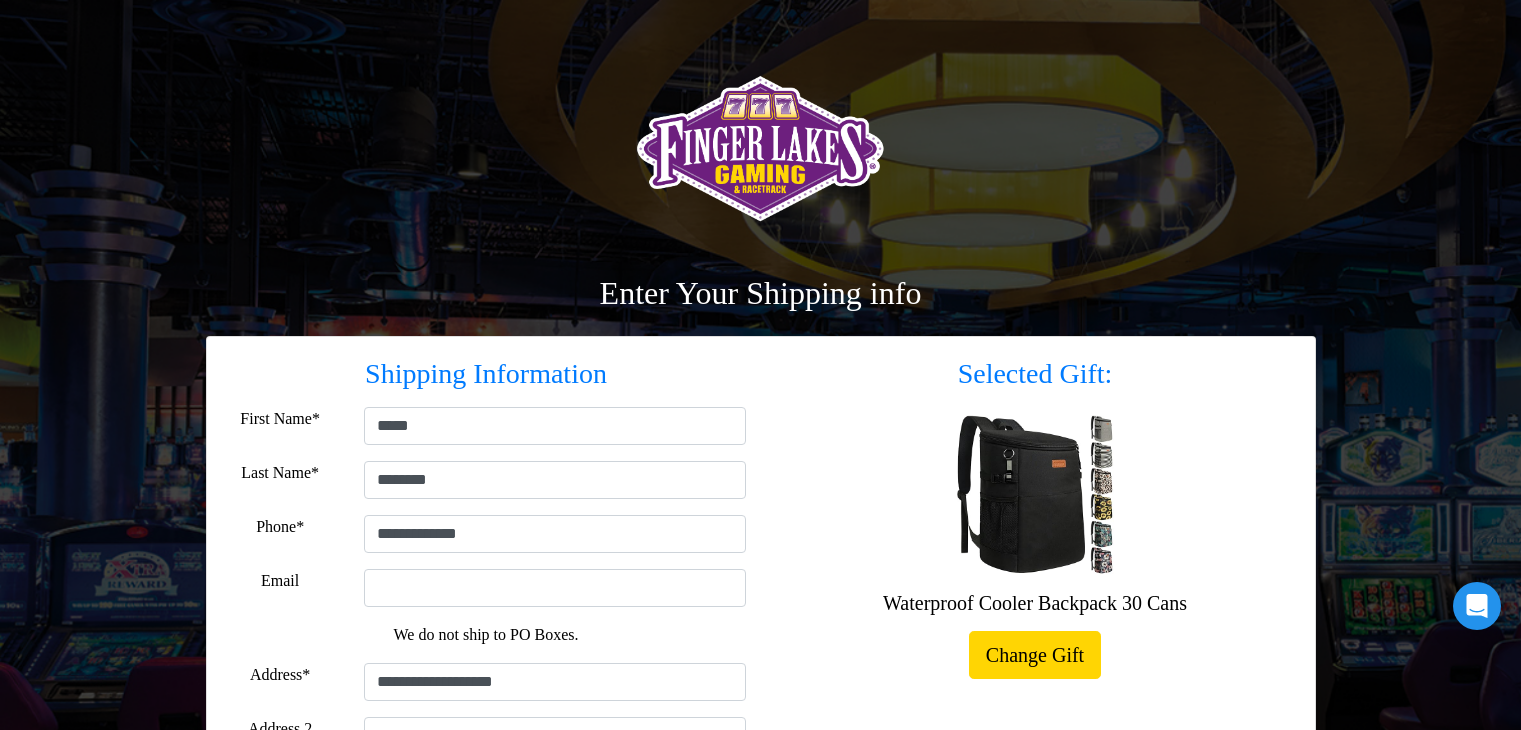 select on "**" 